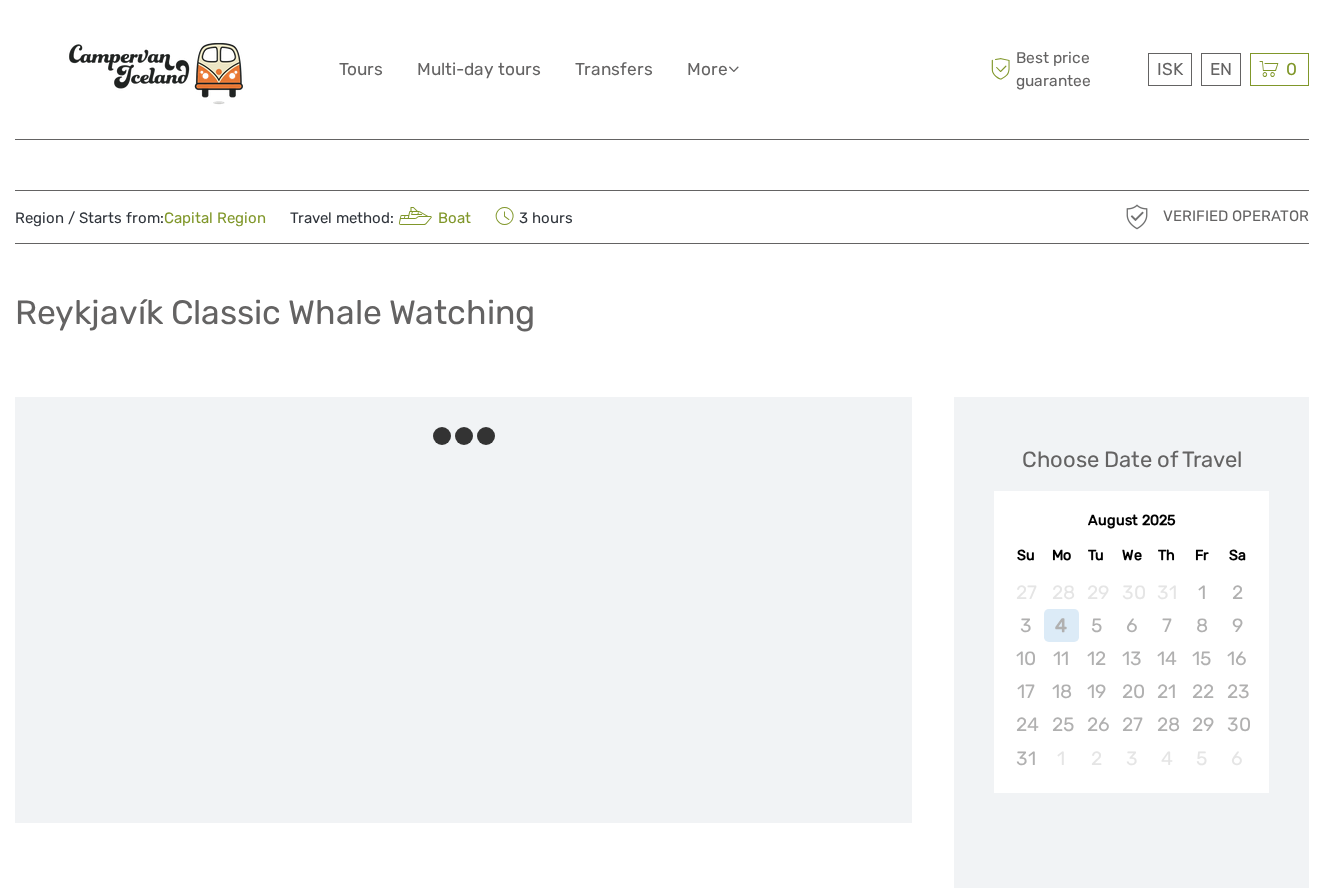 scroll, scrollTop: 0, scrollLeft: 0, axis: both 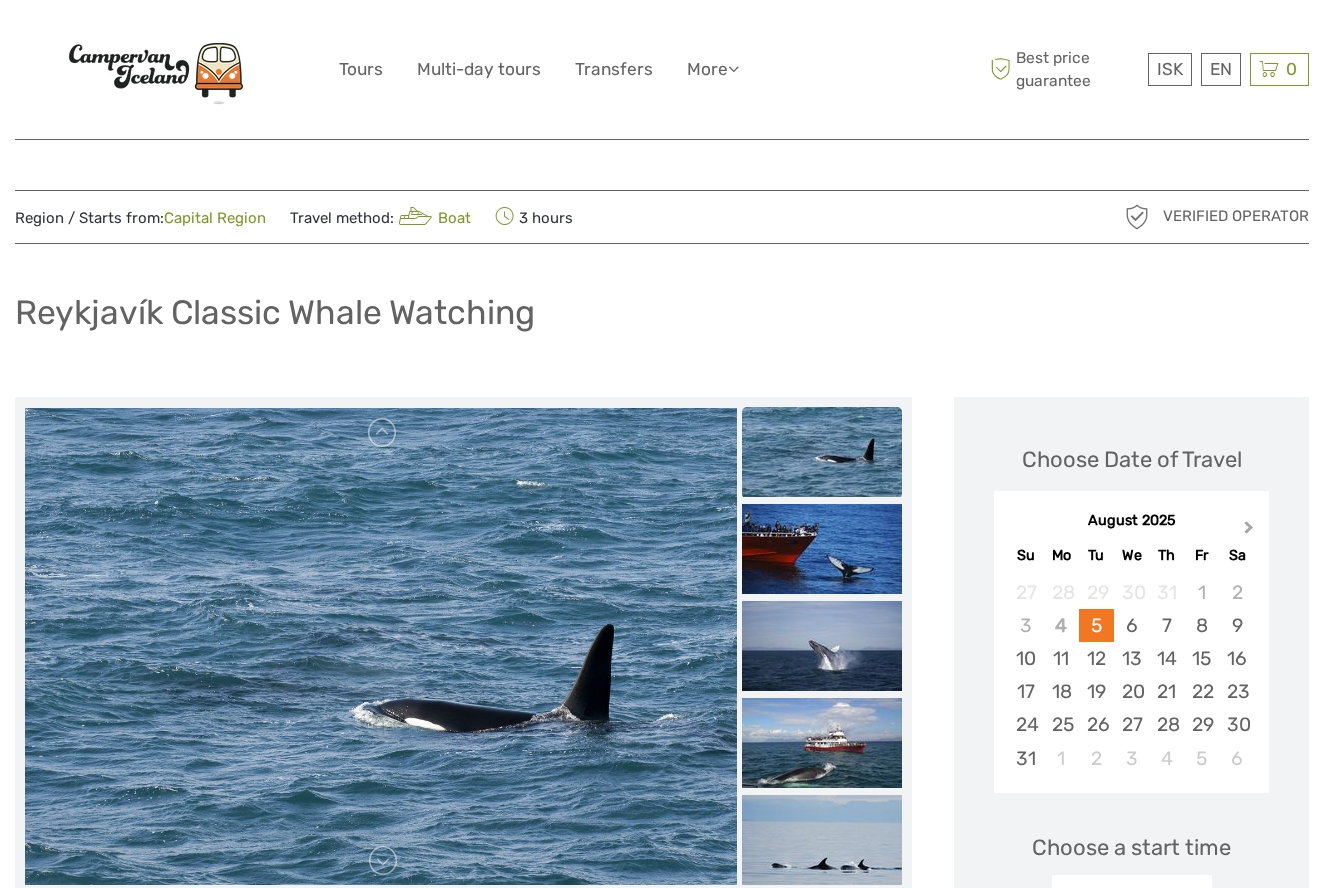 click on "Next Month" at bounding box center (1251, 532) 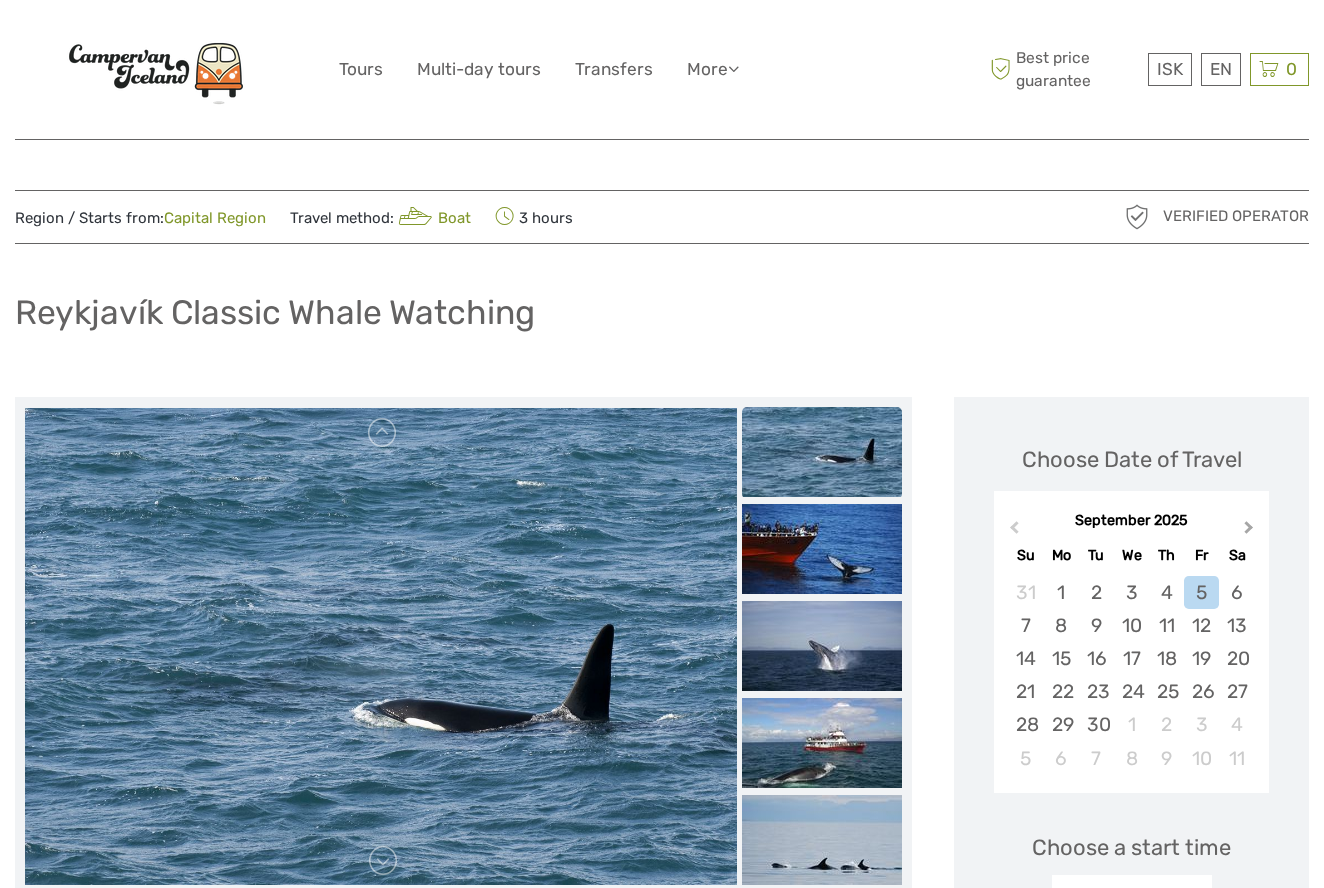 click on "Next Month" at bounding box center (1251, 532) 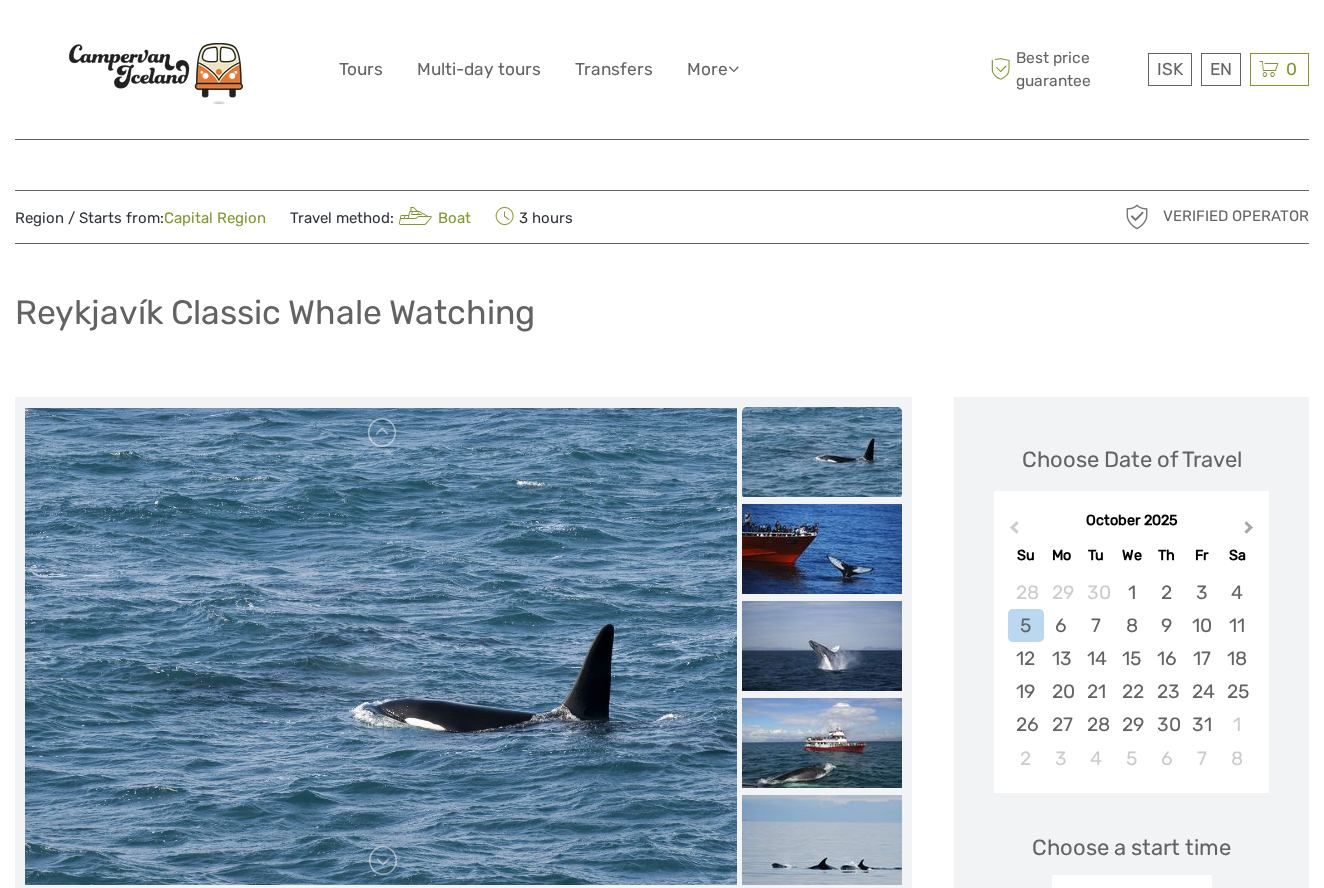 click on "Next Month" at bounding box center (1251, 532) 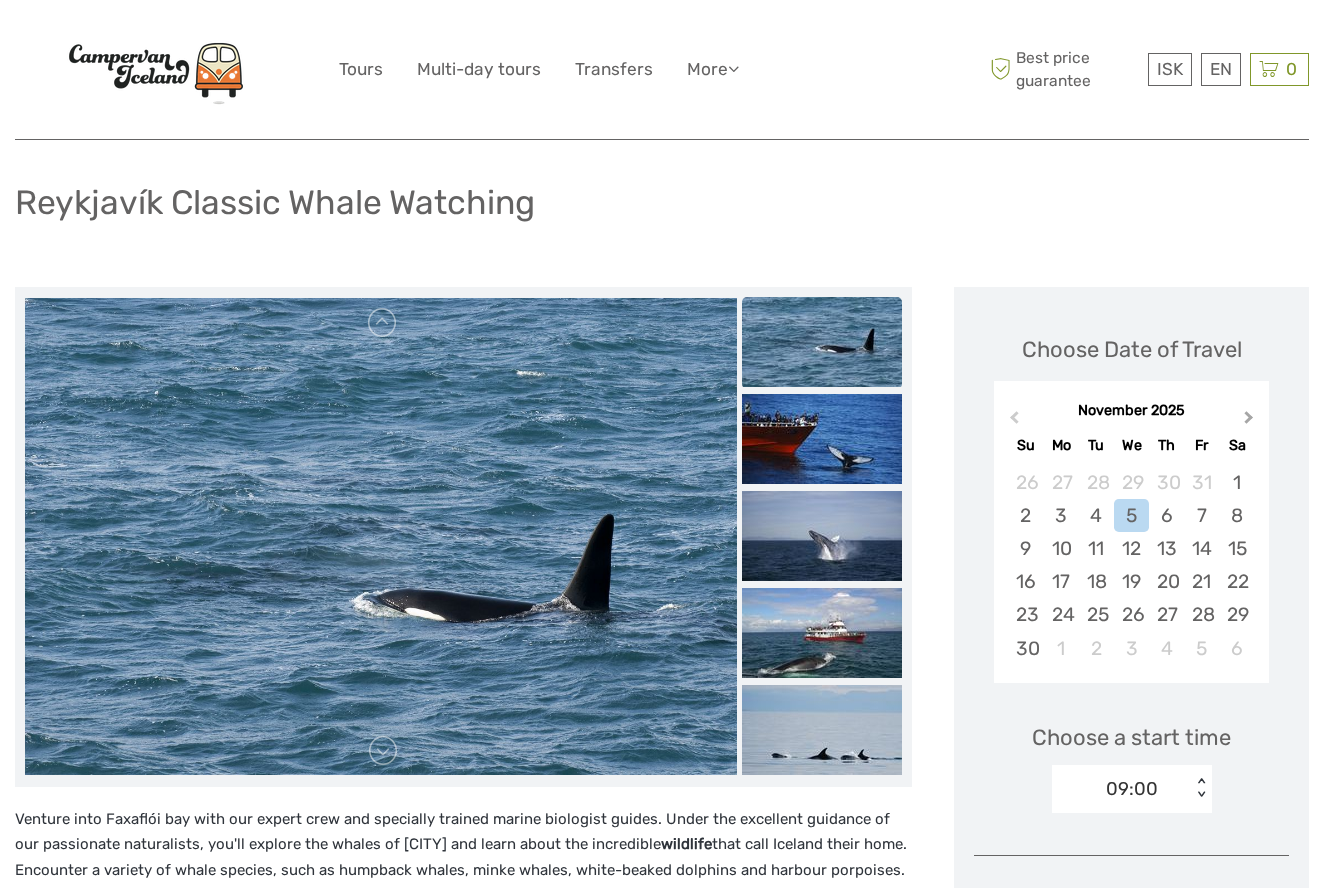 scroll, scrollTop: 110, scrollLeft: 0, axis: vertical 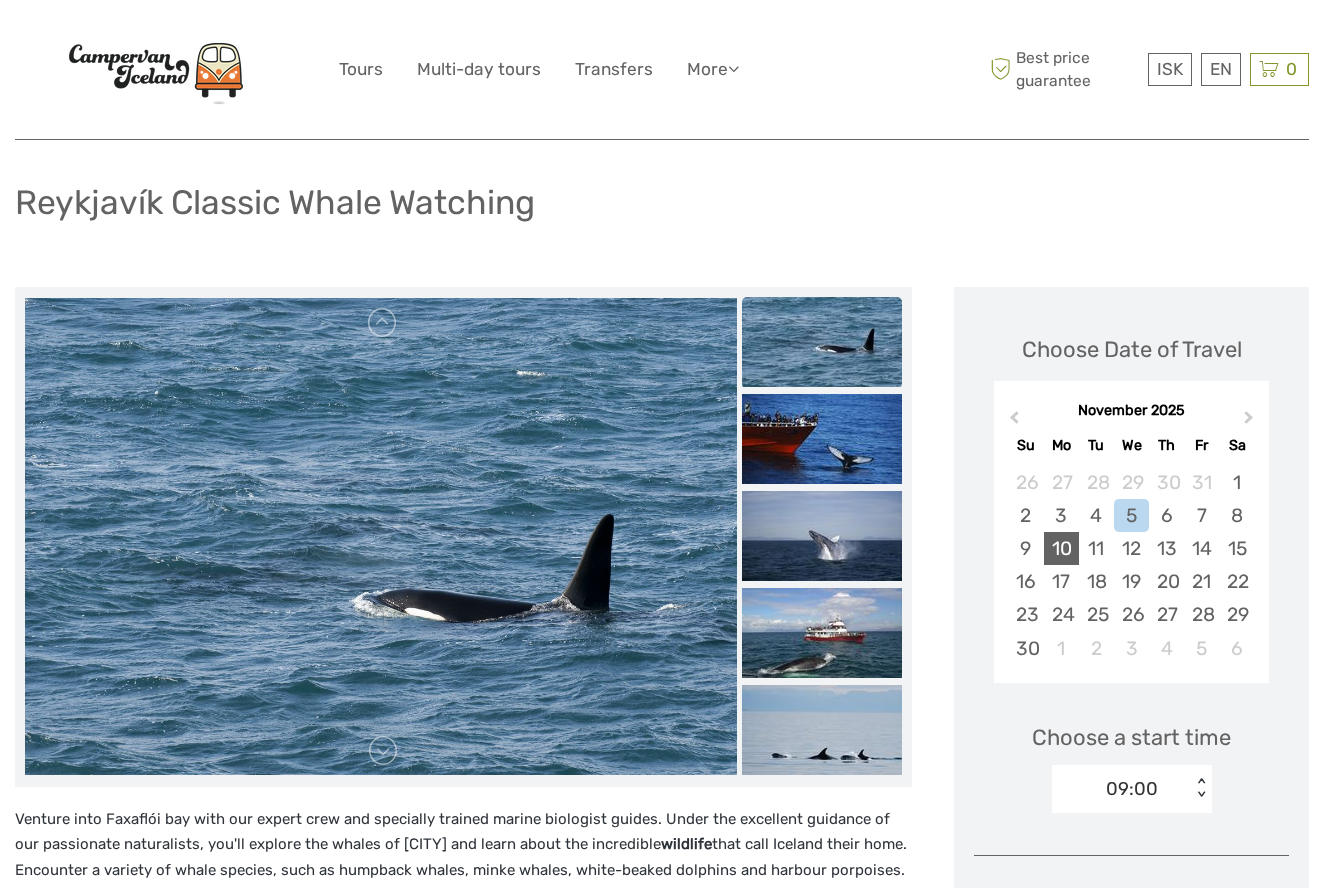 click on "10" at bounding box center [1061, 548] 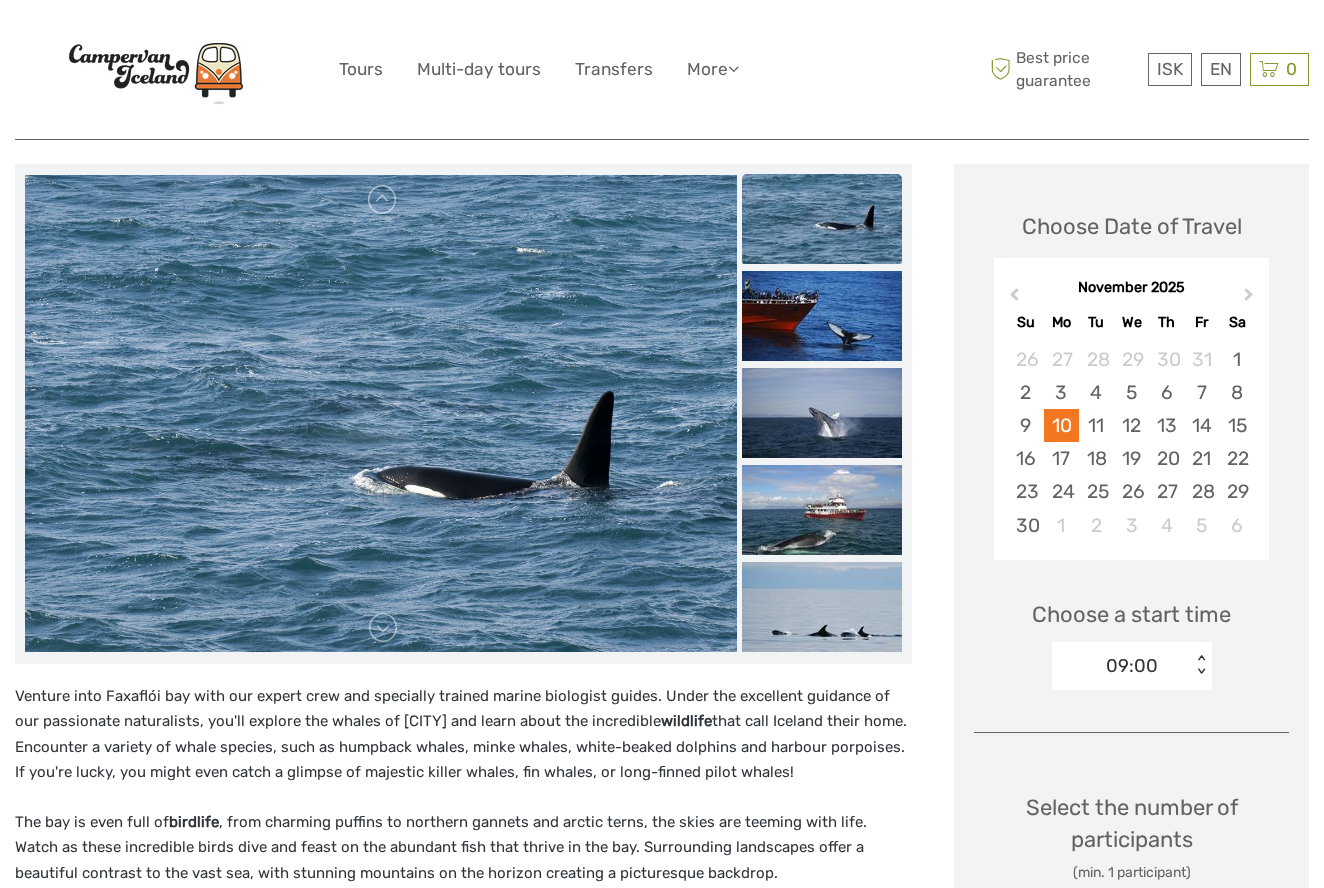 scroll, scrollTop: 240, scrollLeft: 0, axis: vertical 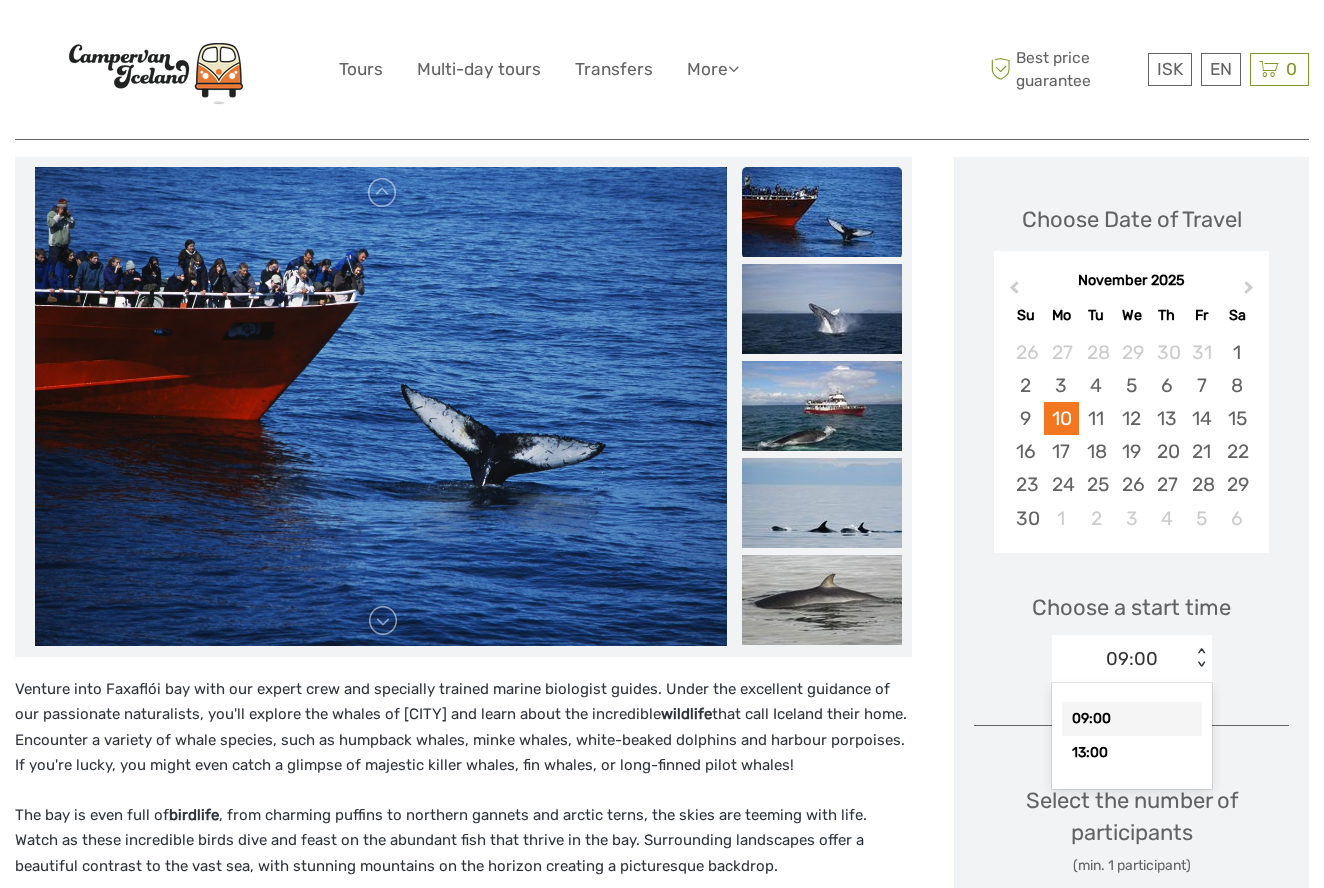 click on "< >" at bounding box center [1200, 658] 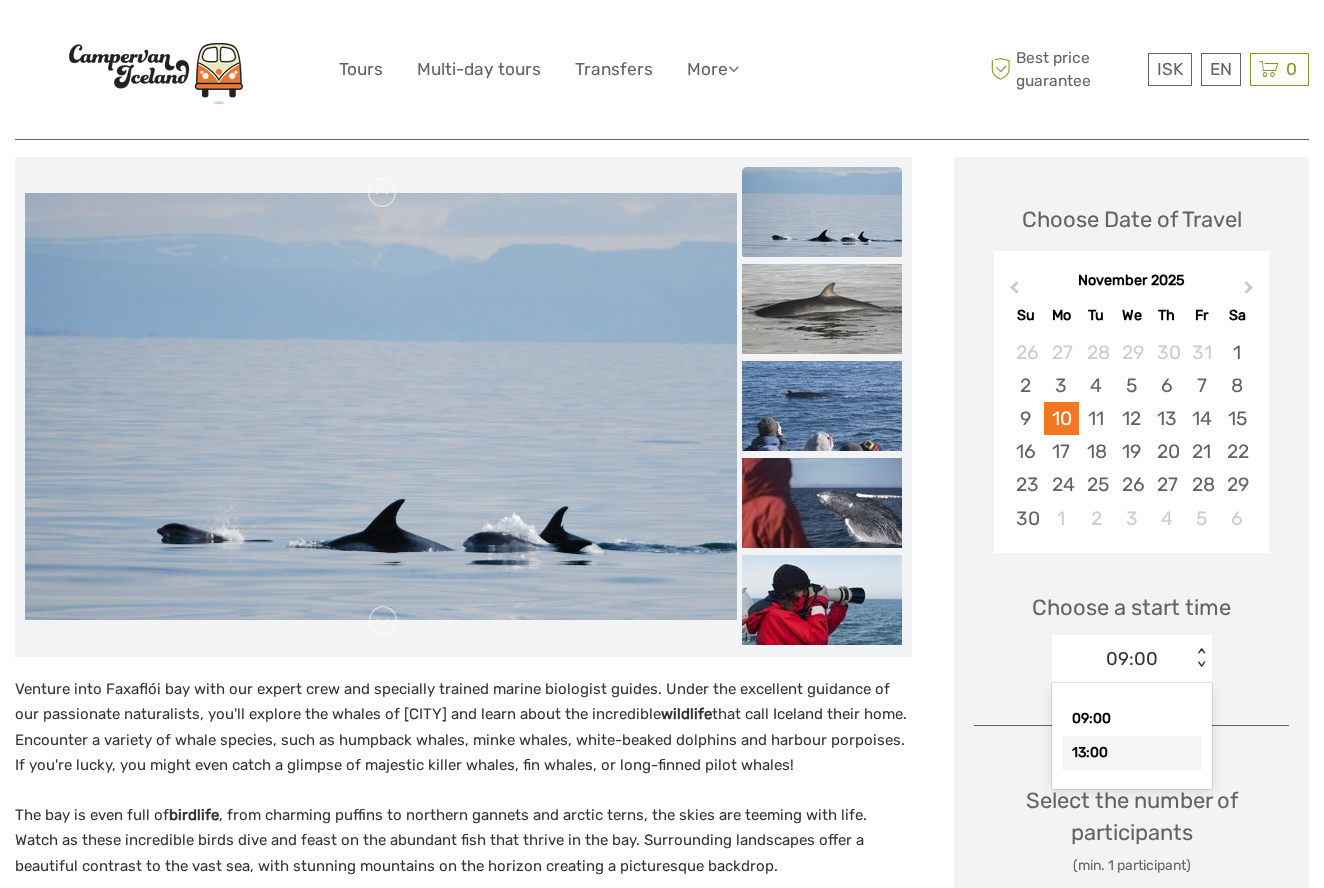 click on "13:00" at bounding box center [1132, 753] 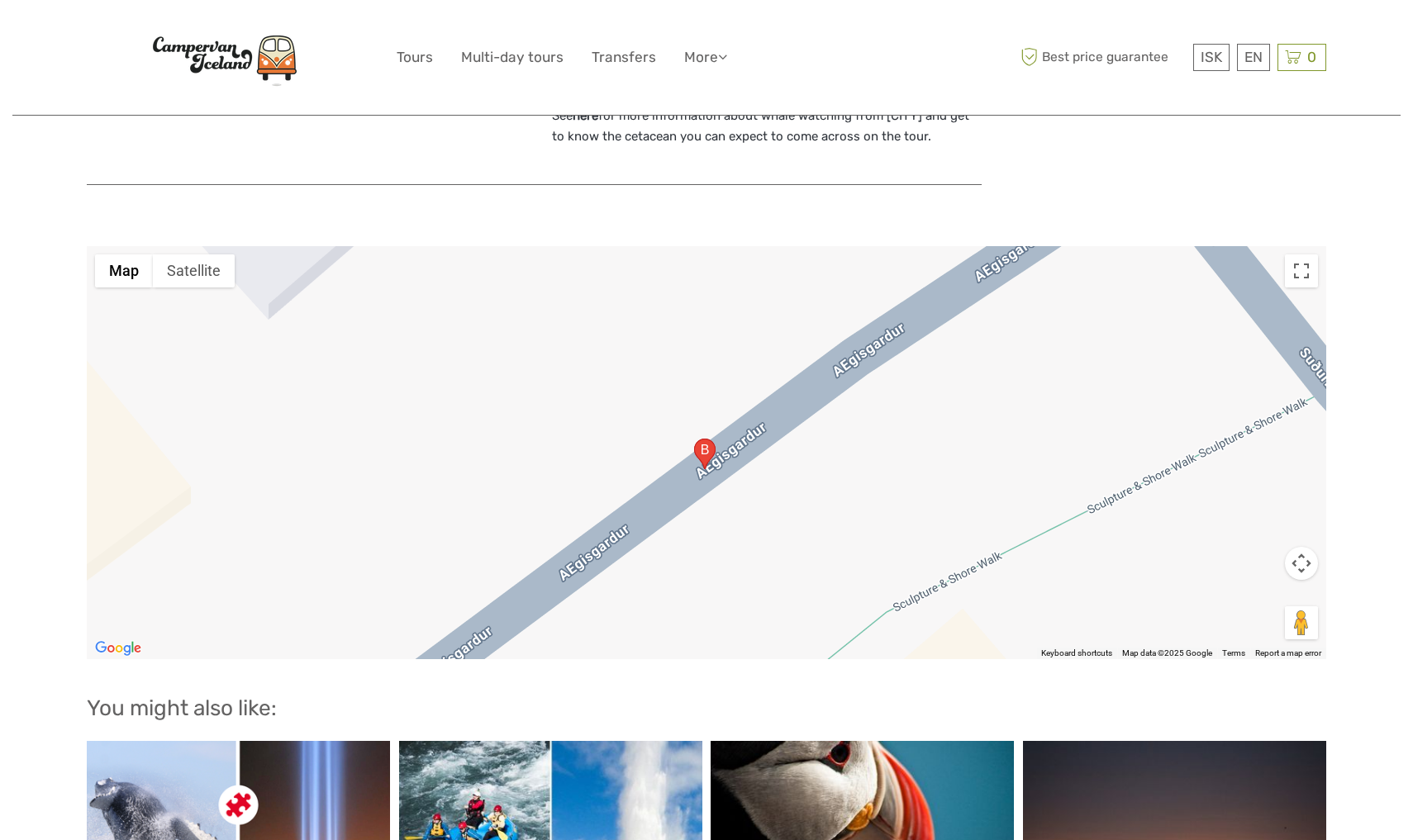 scroll, scrollTop: 1984, scrollLeft: 0, axis: vertical 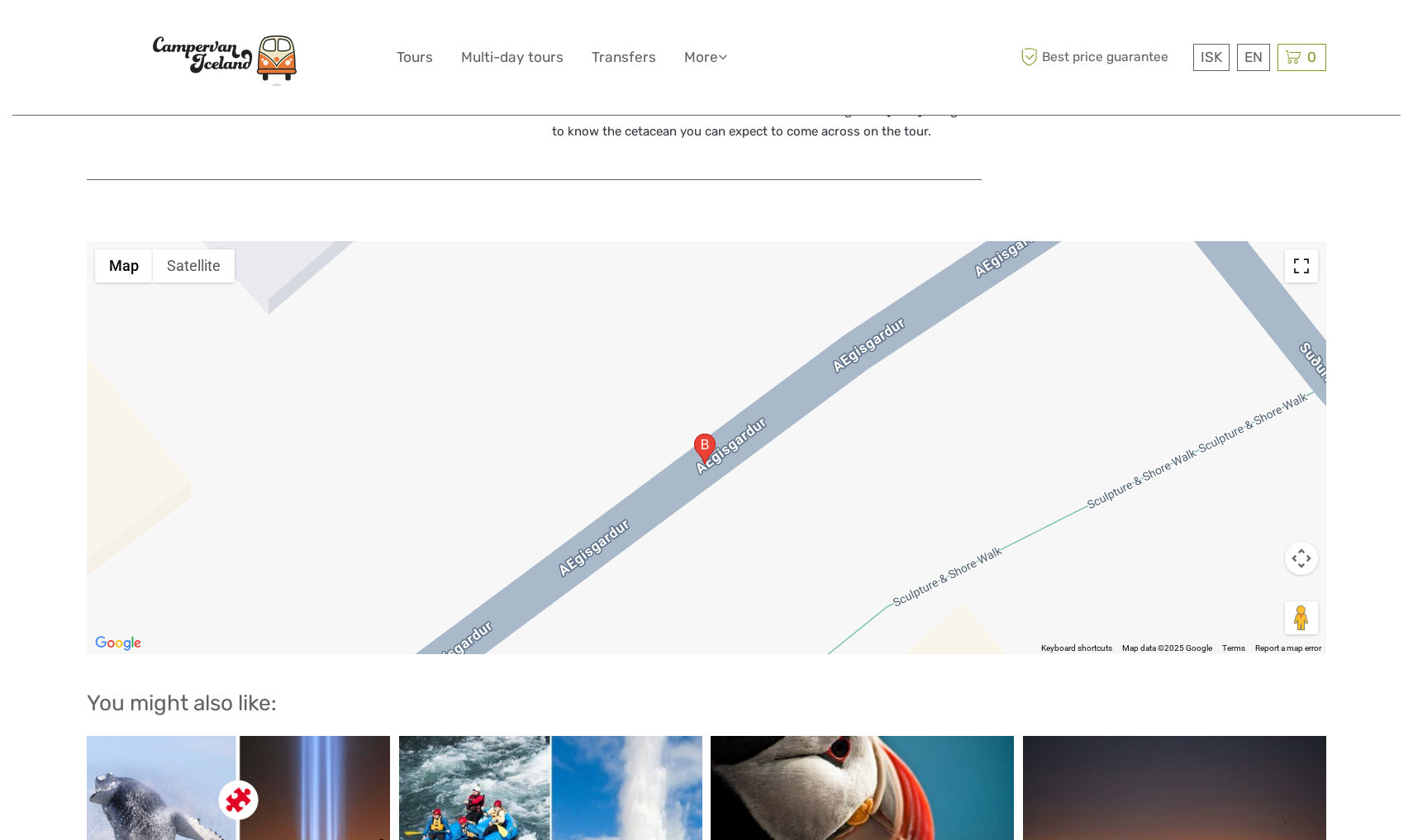 click at bounding box center (1301, 266) 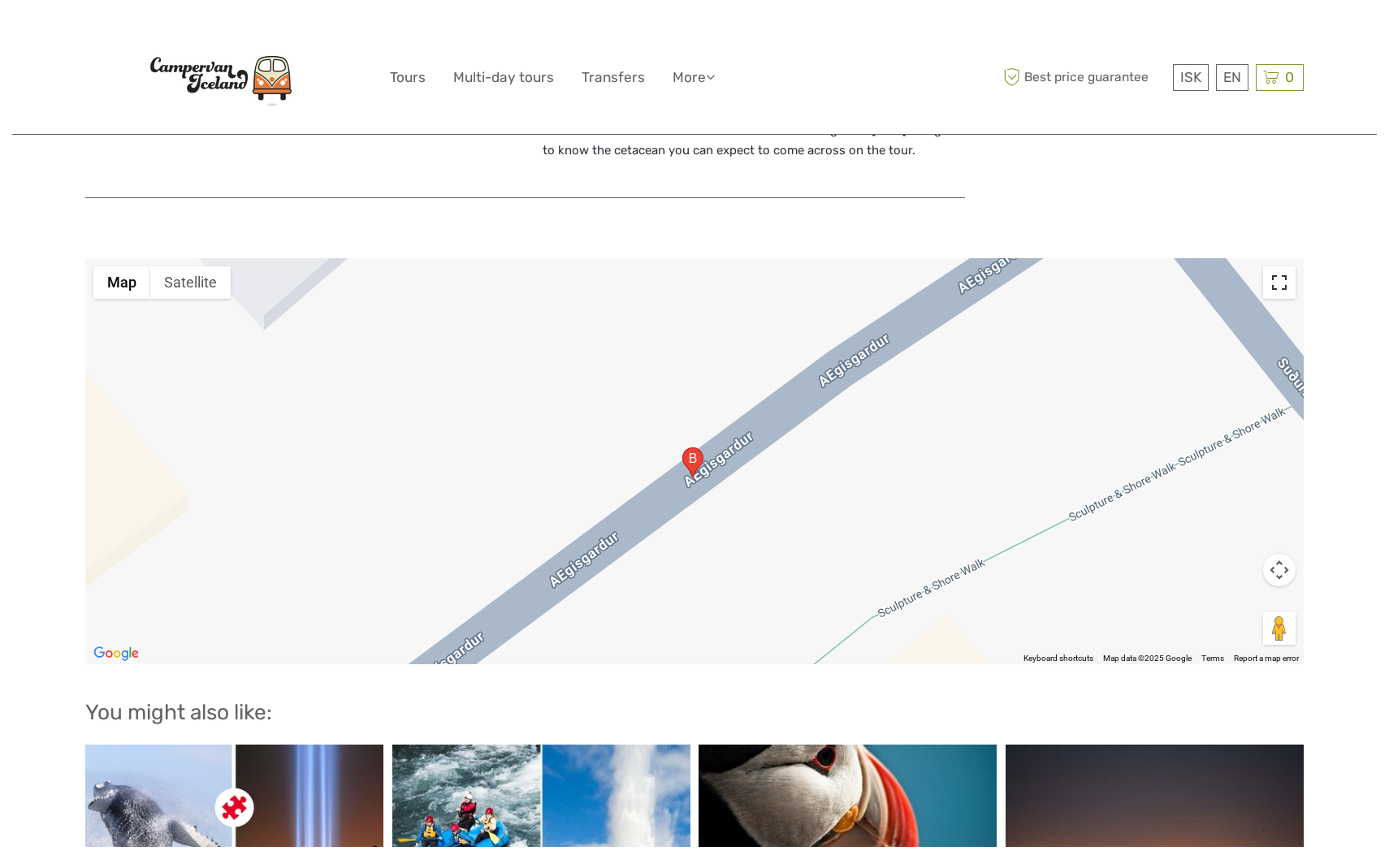 scroll, scrollTop: 0, scrollLeft: 0, axis: both 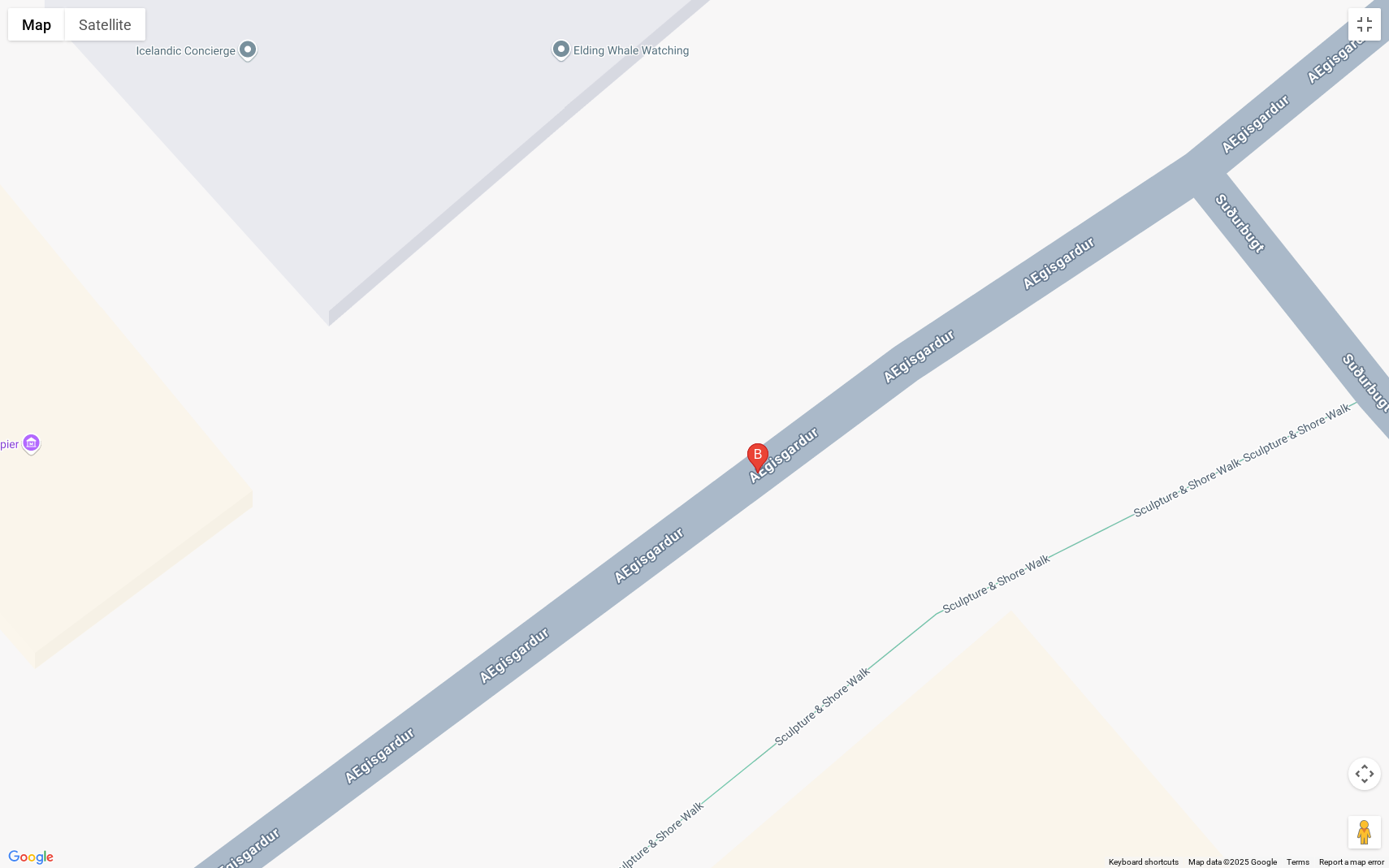 drag, startPoint x: 876, startPoint y: 421, endPoint x: 946, endPoint y: 450, distance: 75.769387 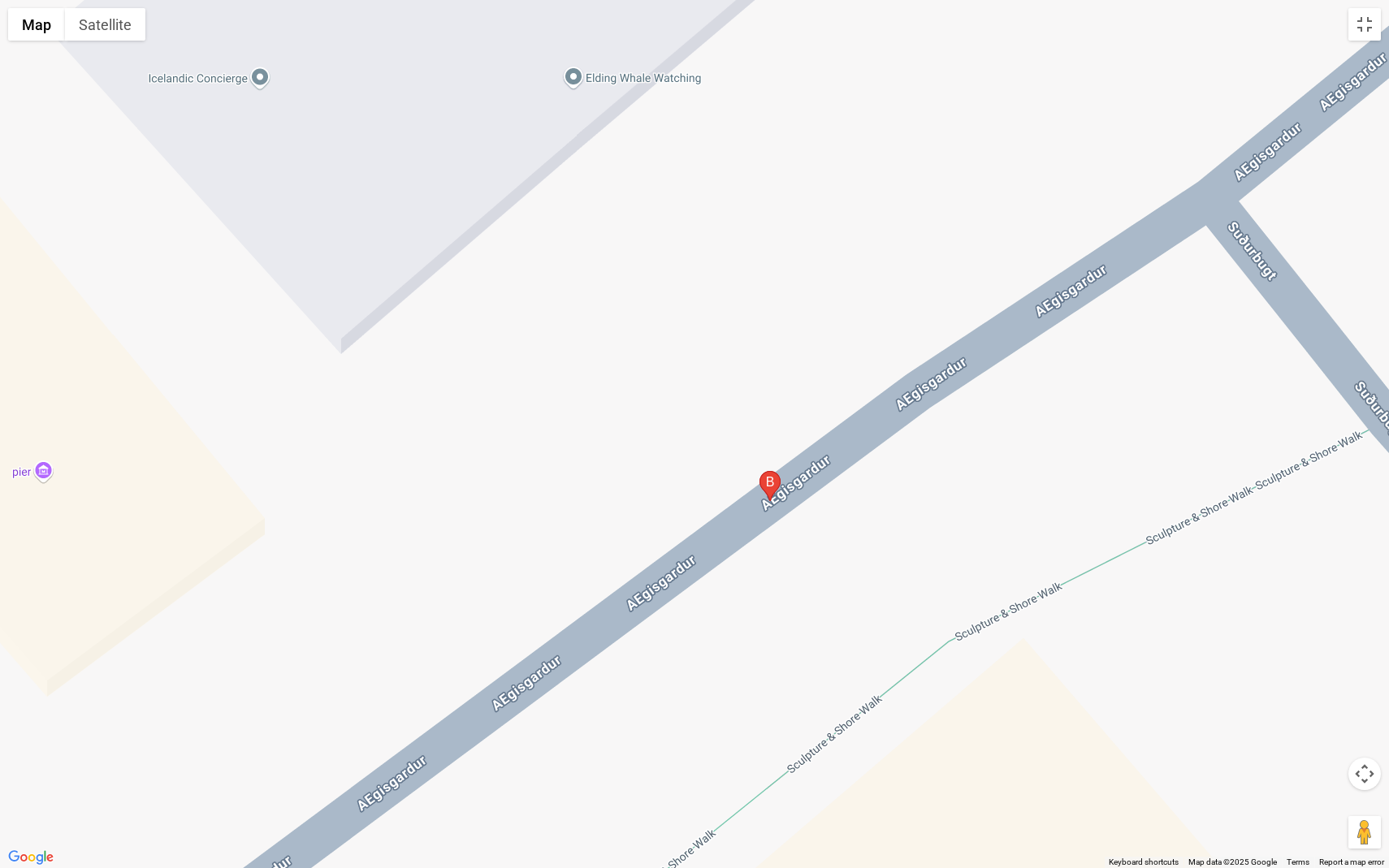 click at bounding box center [1365, 774] 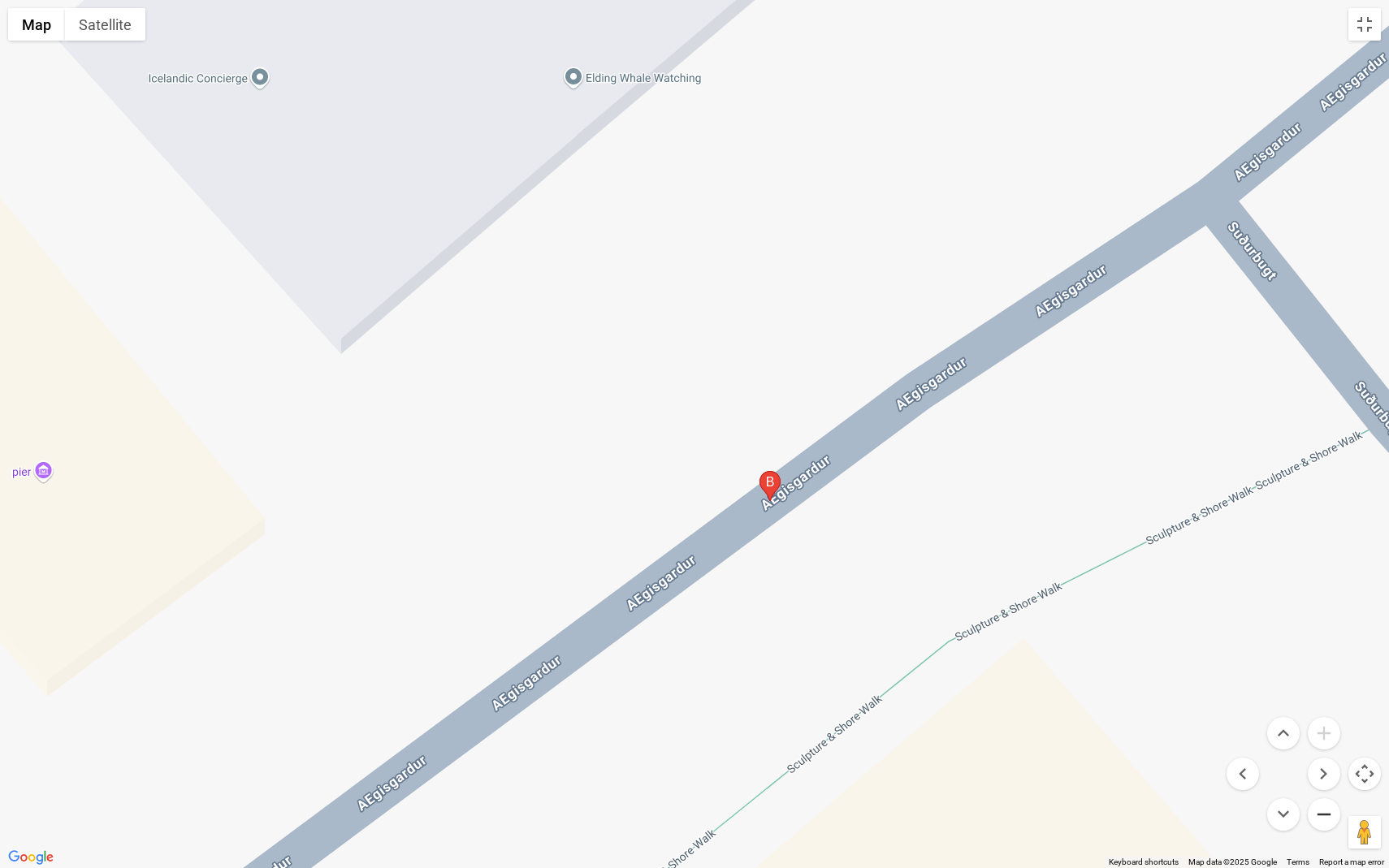click at bounding box center [1324, 814] 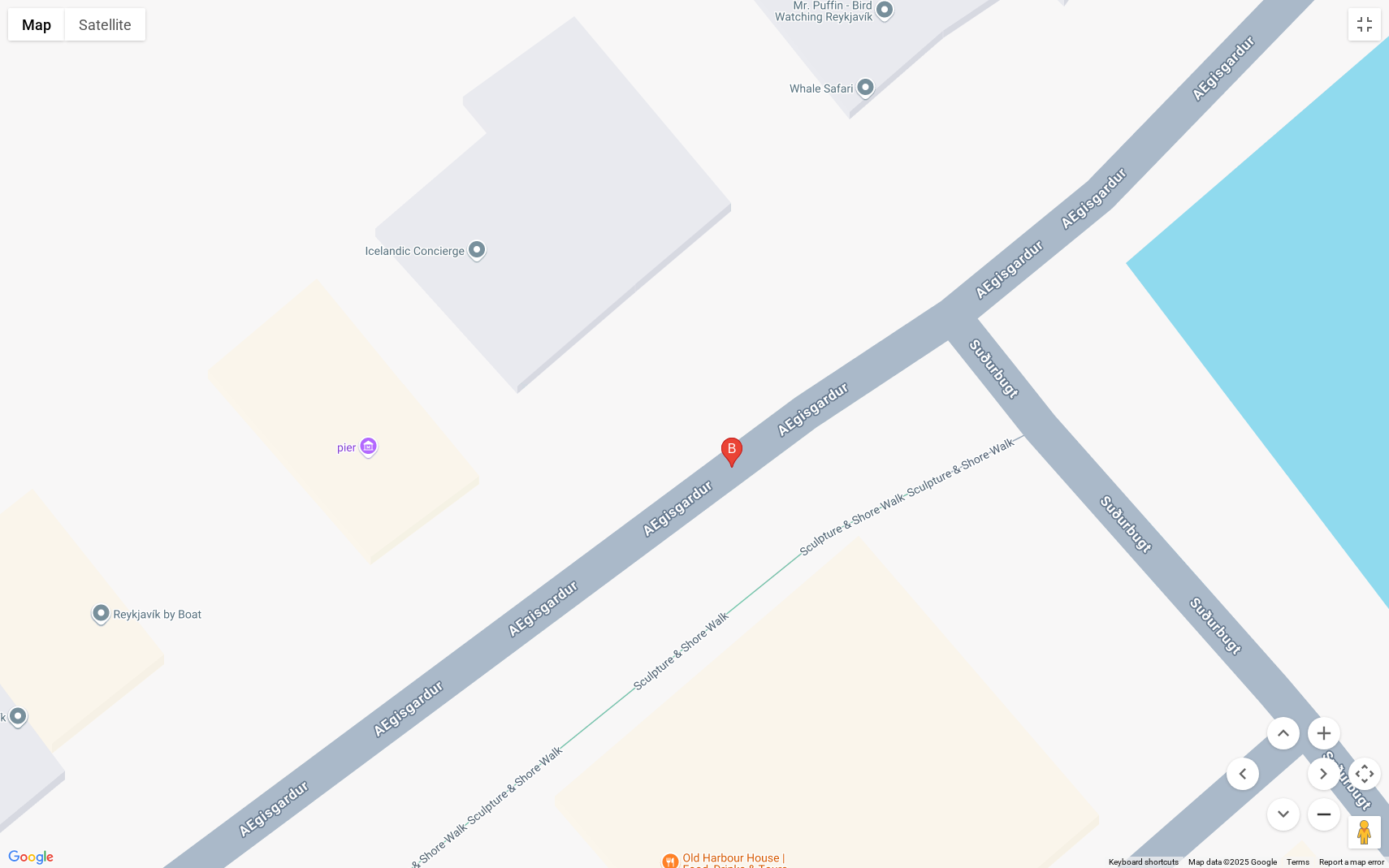 click at bounding box center [1324, 814] 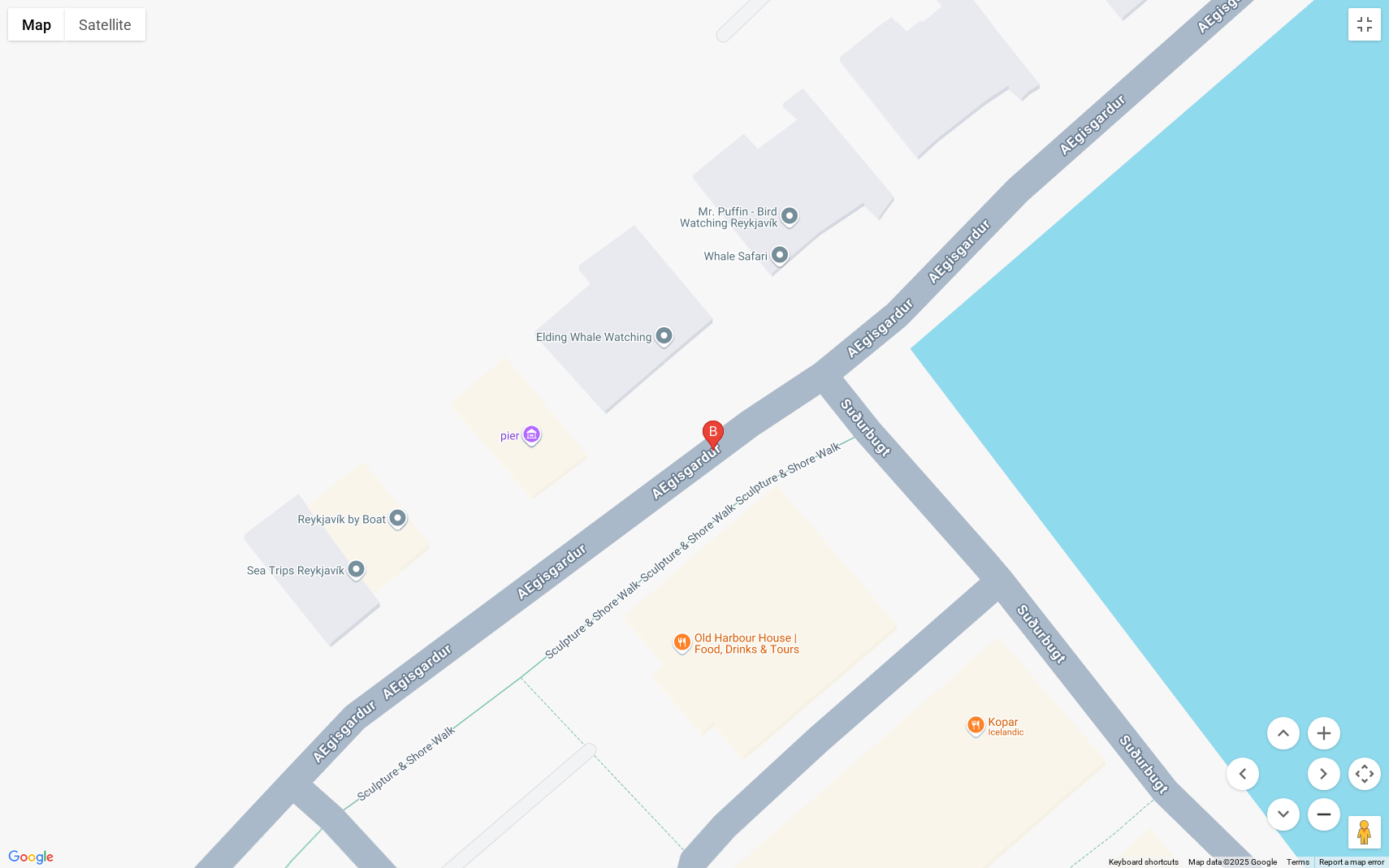 click at bounding box center (1324, 814) 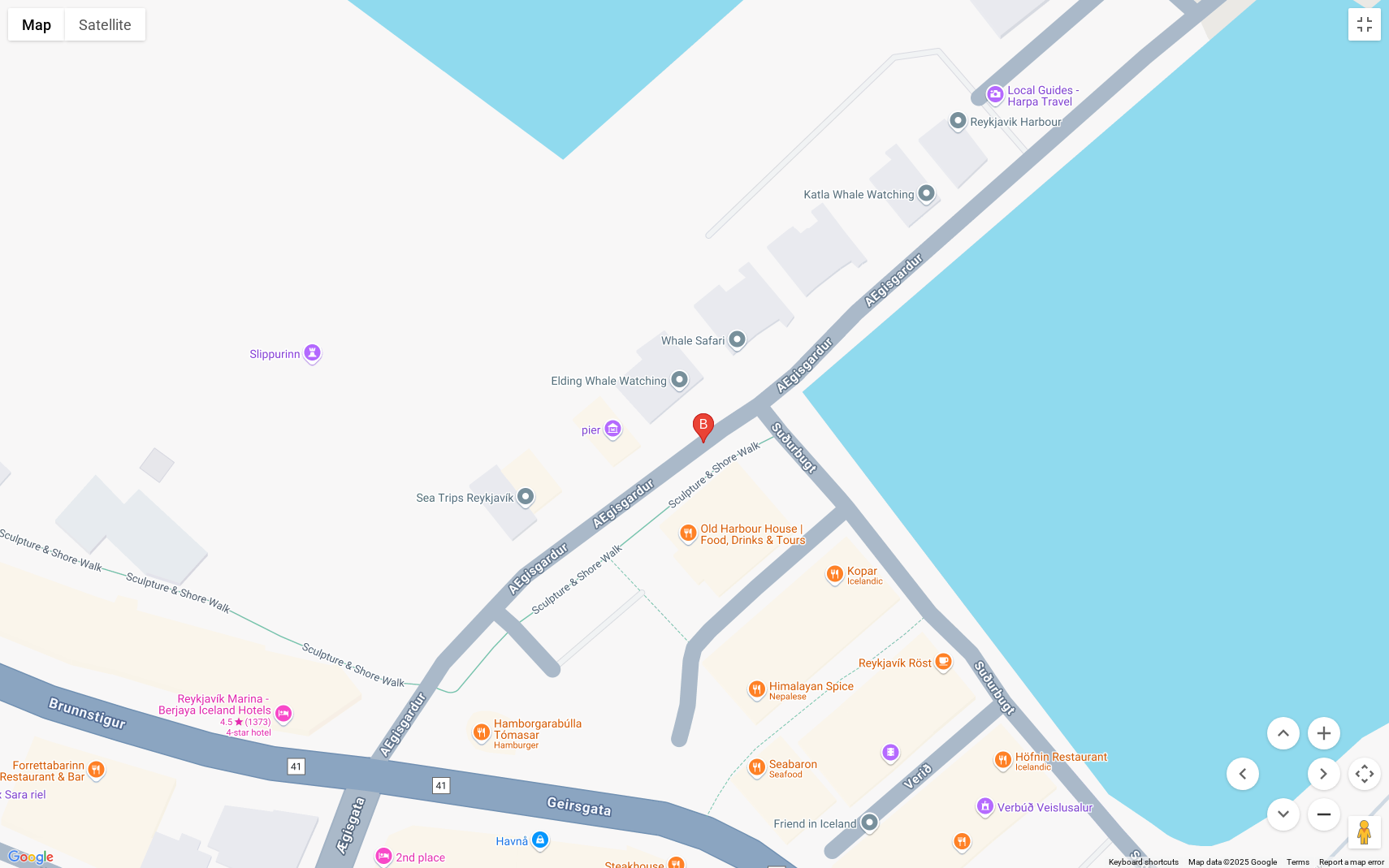 click at bounding box center (1324, 814) 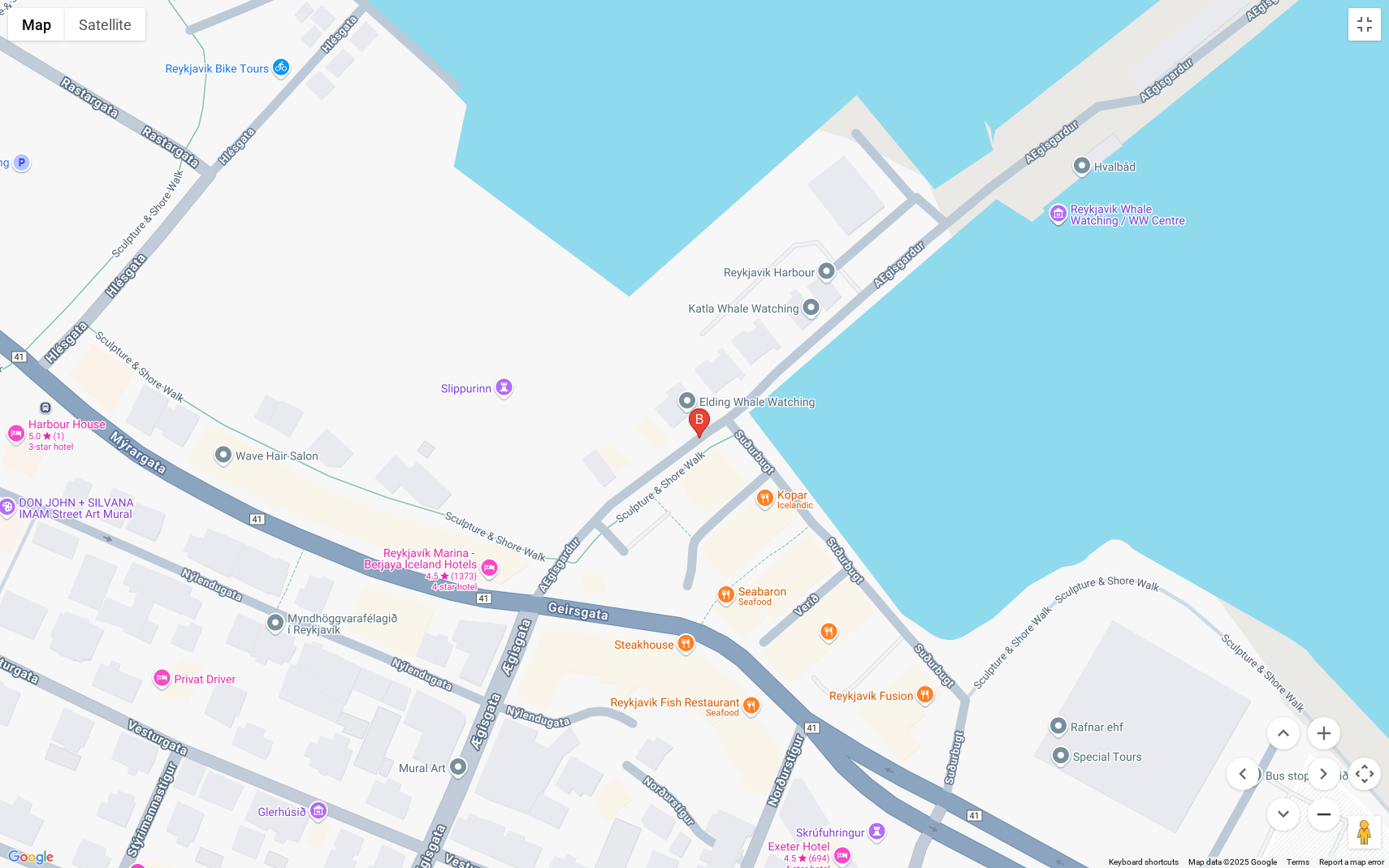 click at bounding box center (1324, 814) 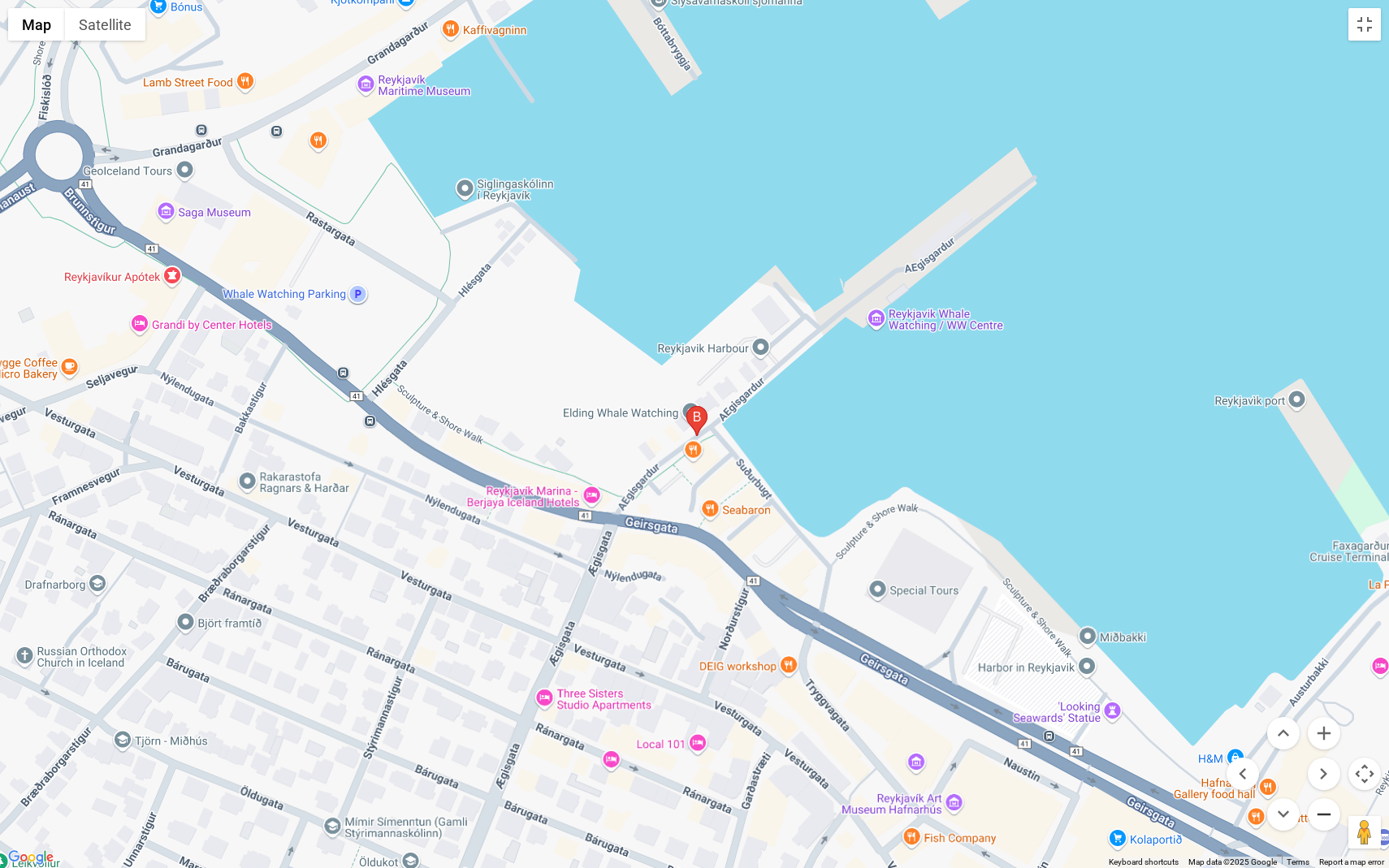 click at bounding box center (1324, 814) 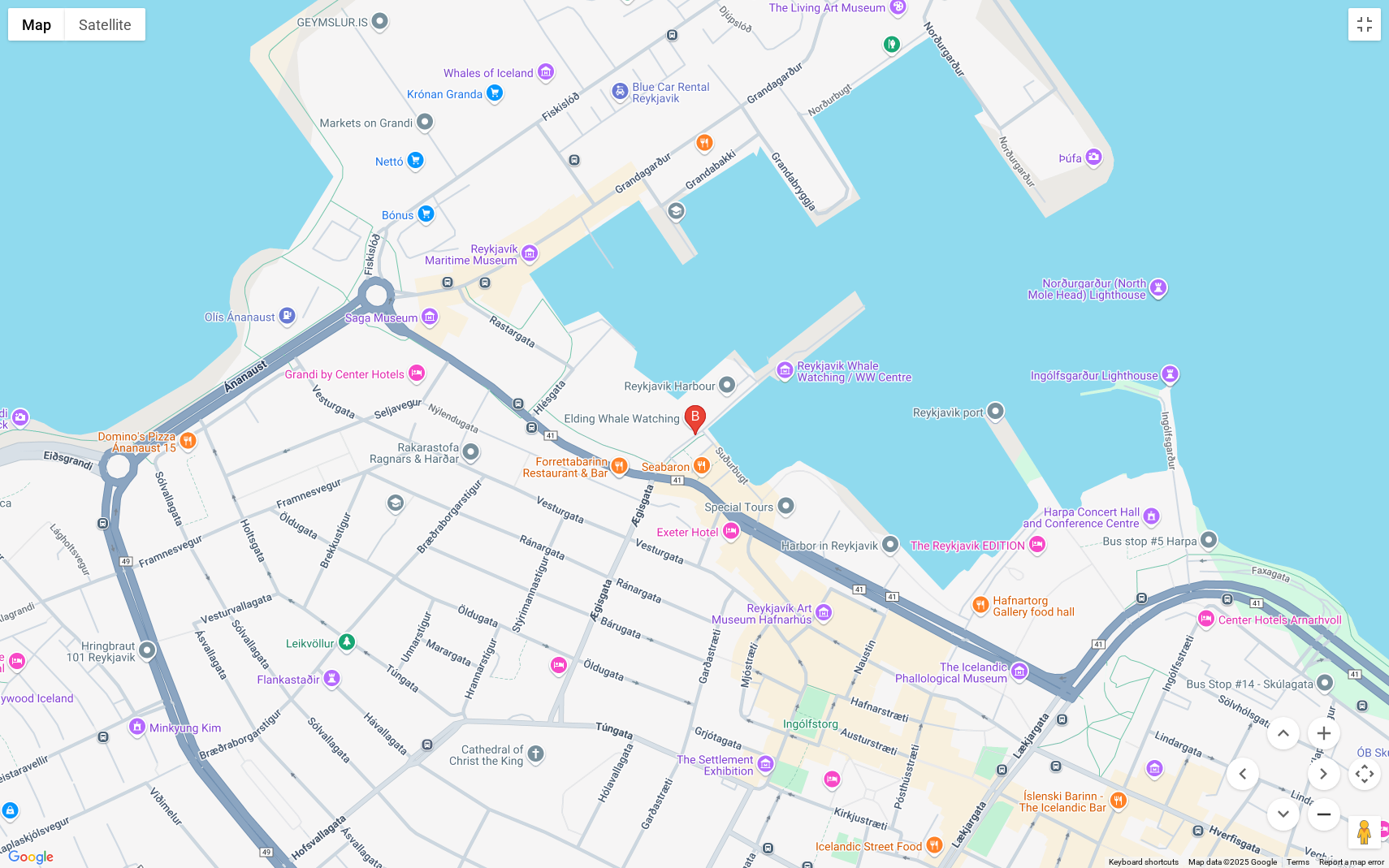 click at bounding box center [1324, 814] 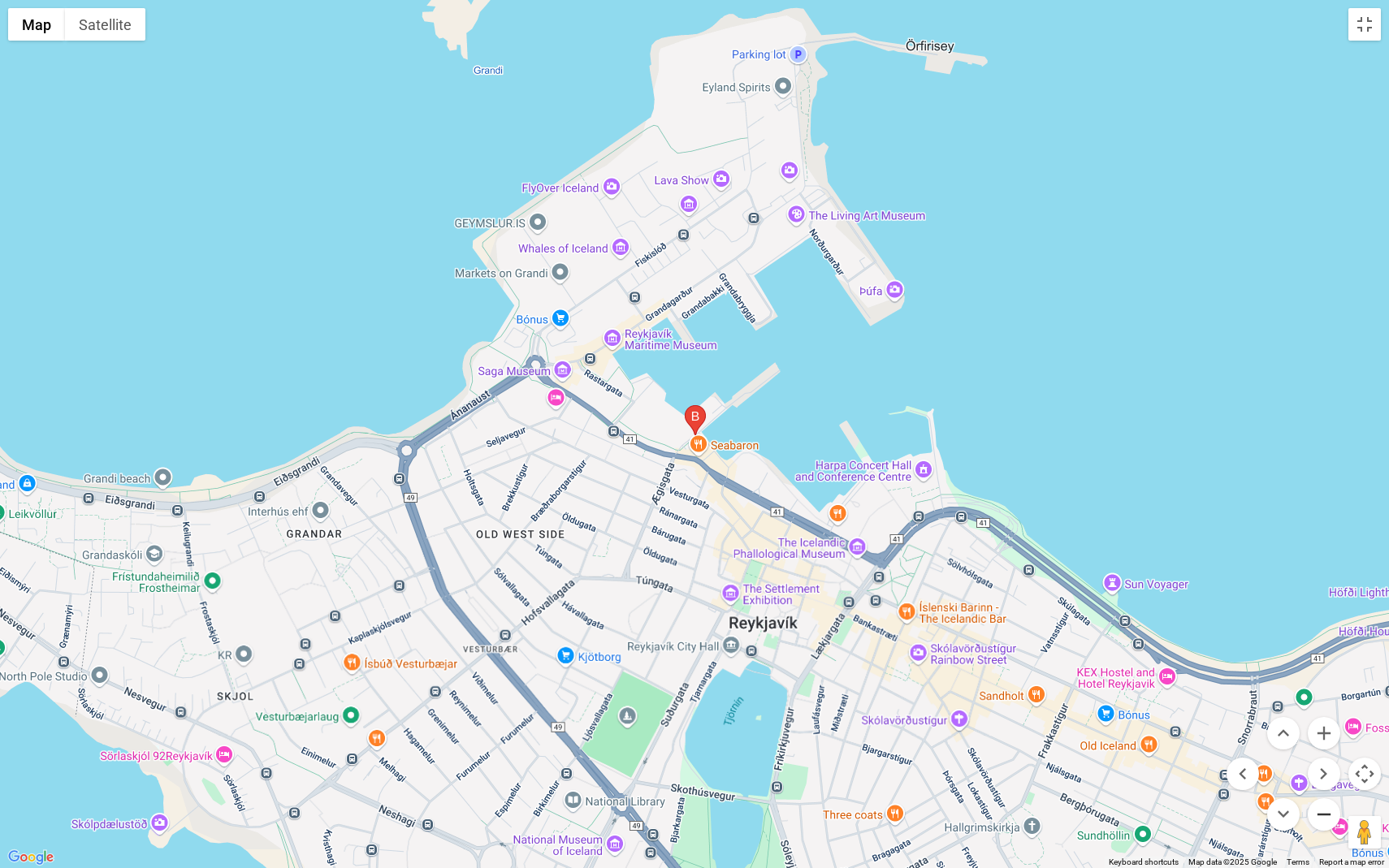 click at bounding box center (1324, 814) 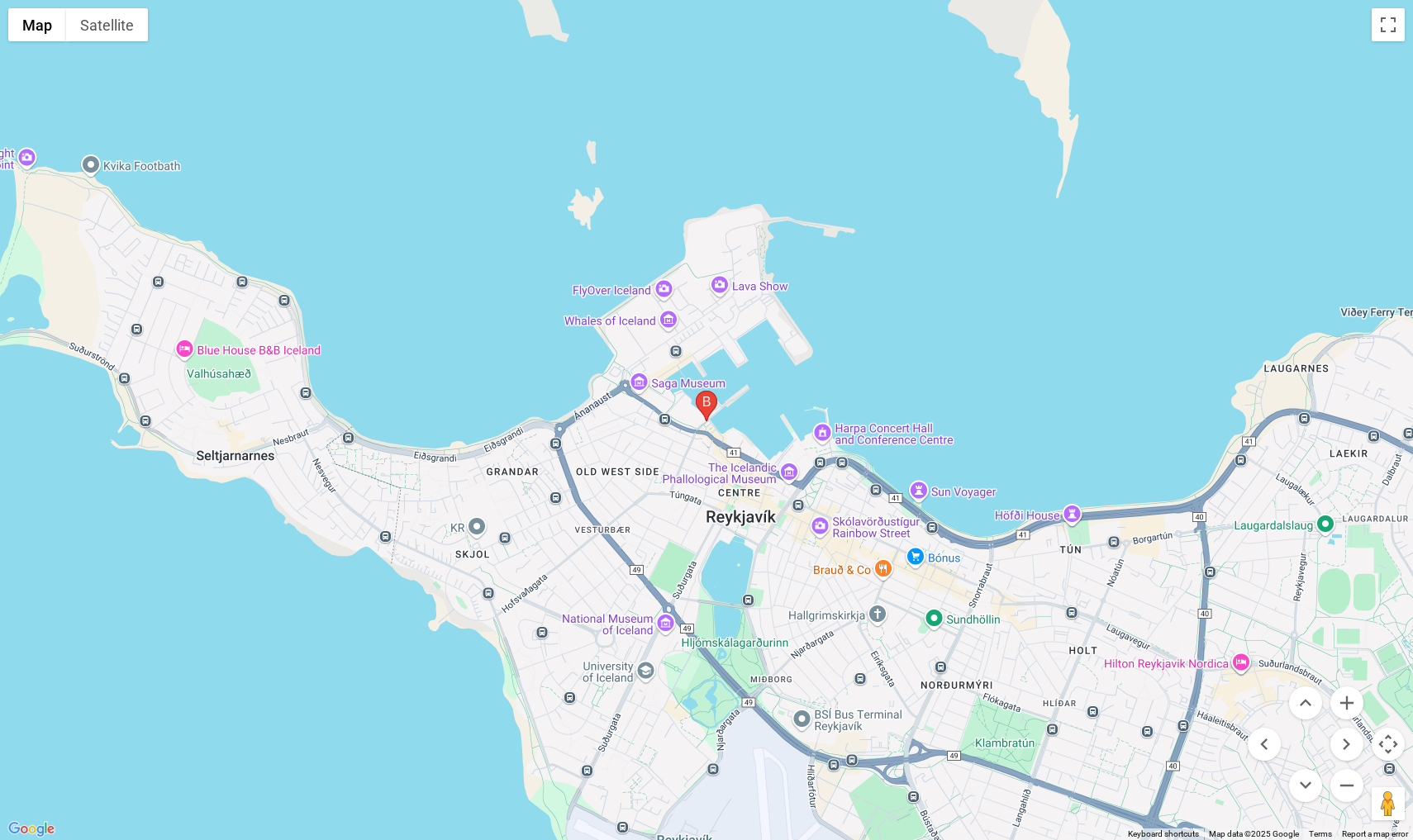 scroll, scrollTop: 538, scrollLeft: 0, axis: vertical 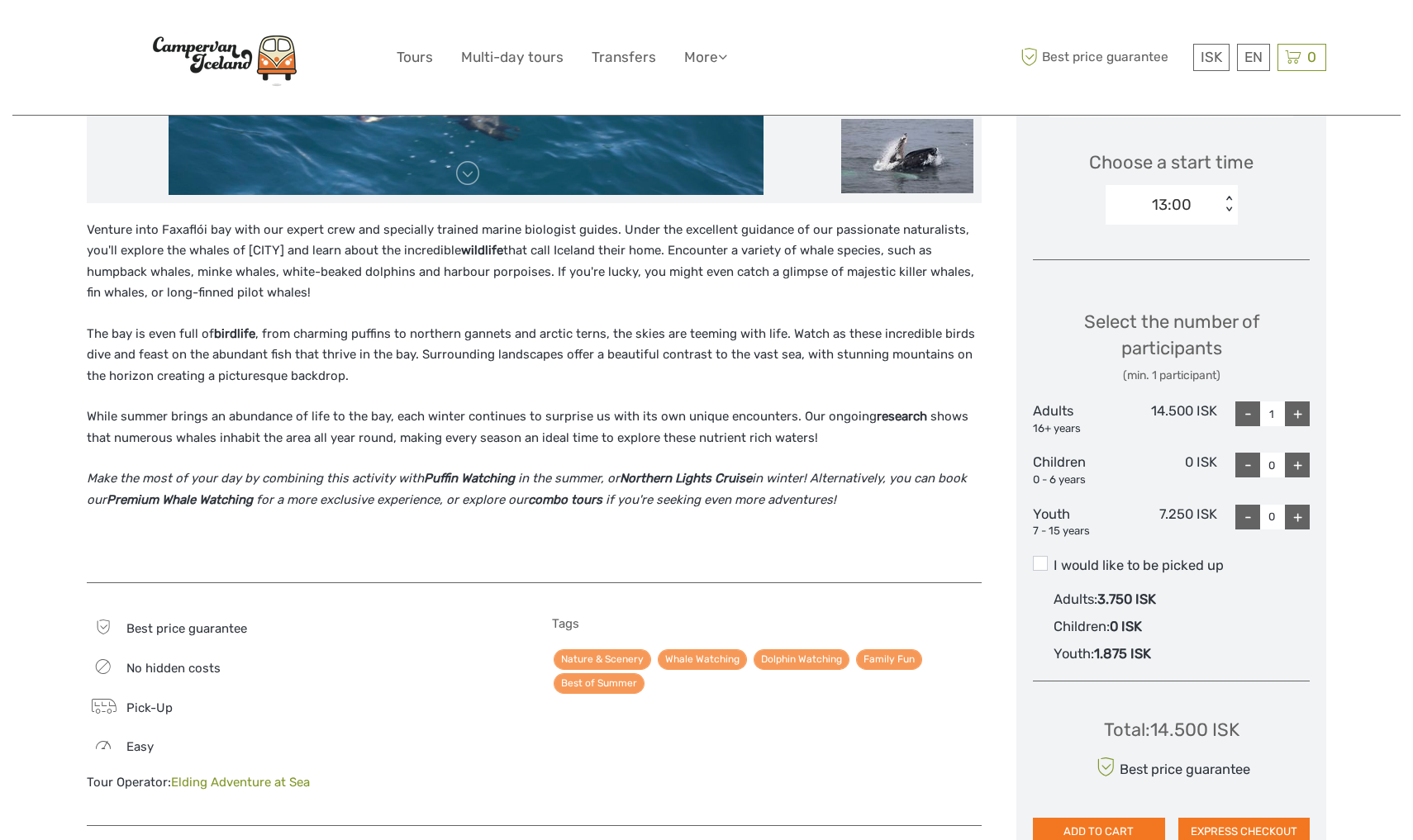 click on "+" at bounding box center [1297, 414] 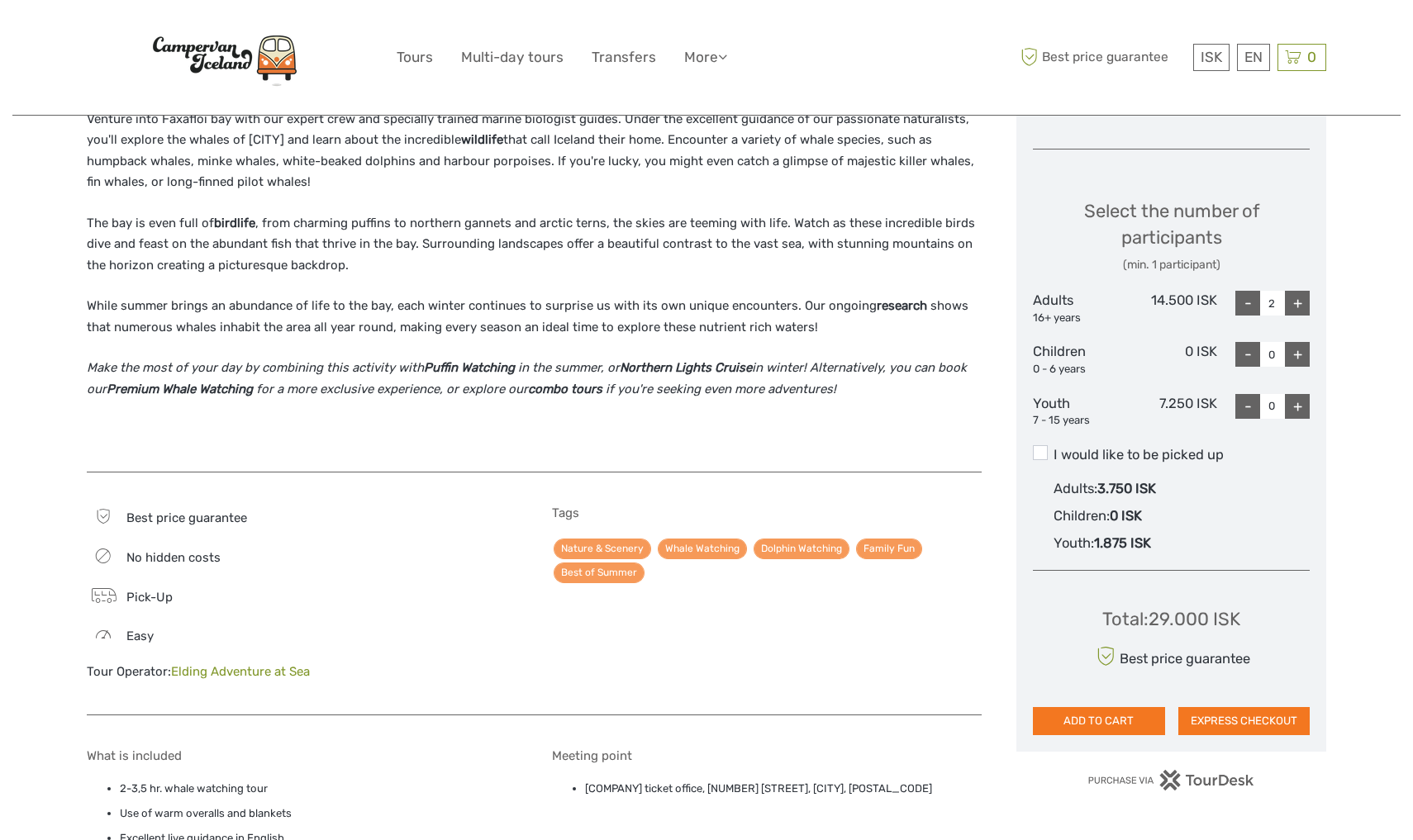 scroll, scrollTop: 669, scrollLeft: 0, axis: vertical 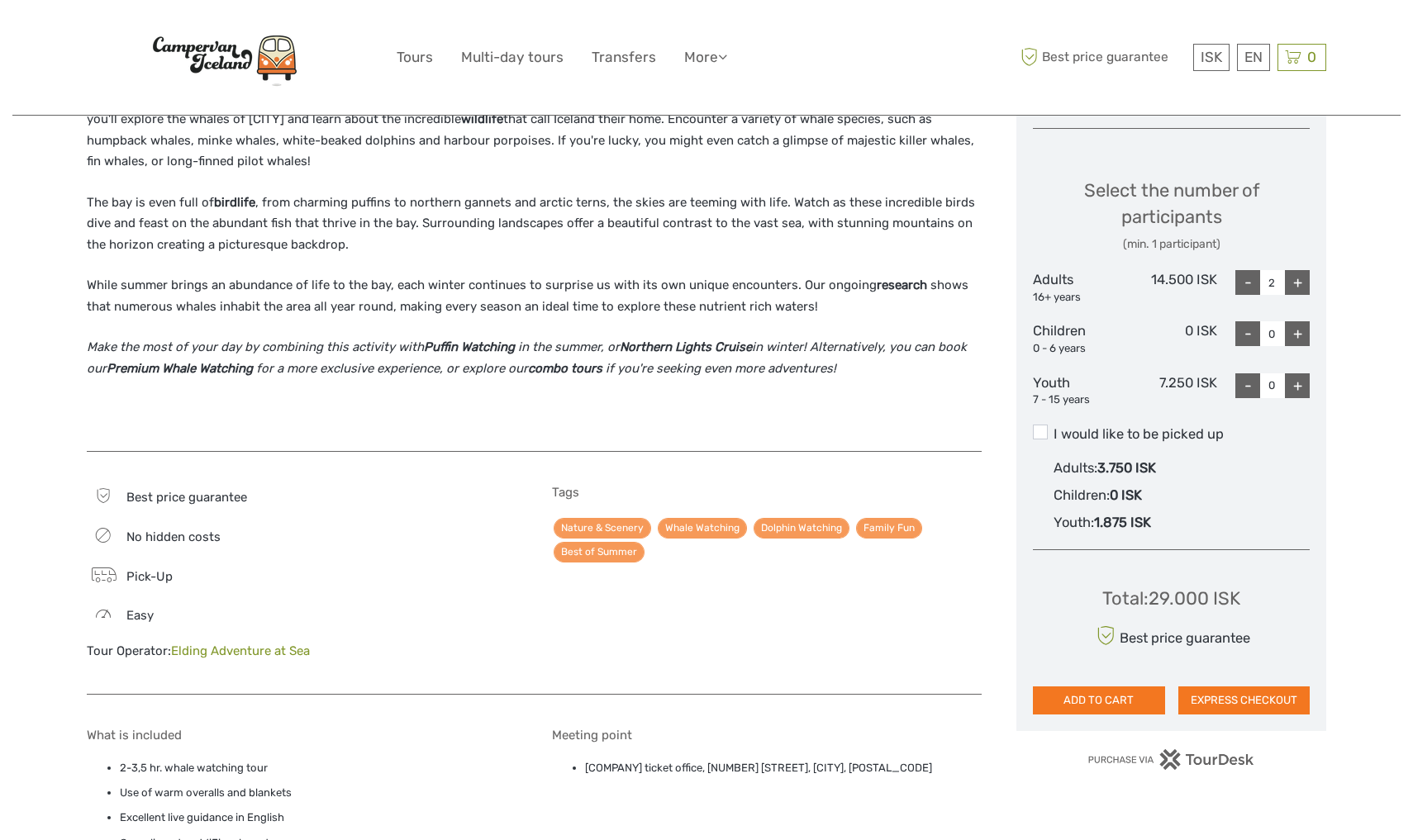 click on "ADD TO CART" at bounding box center [1099, 700] 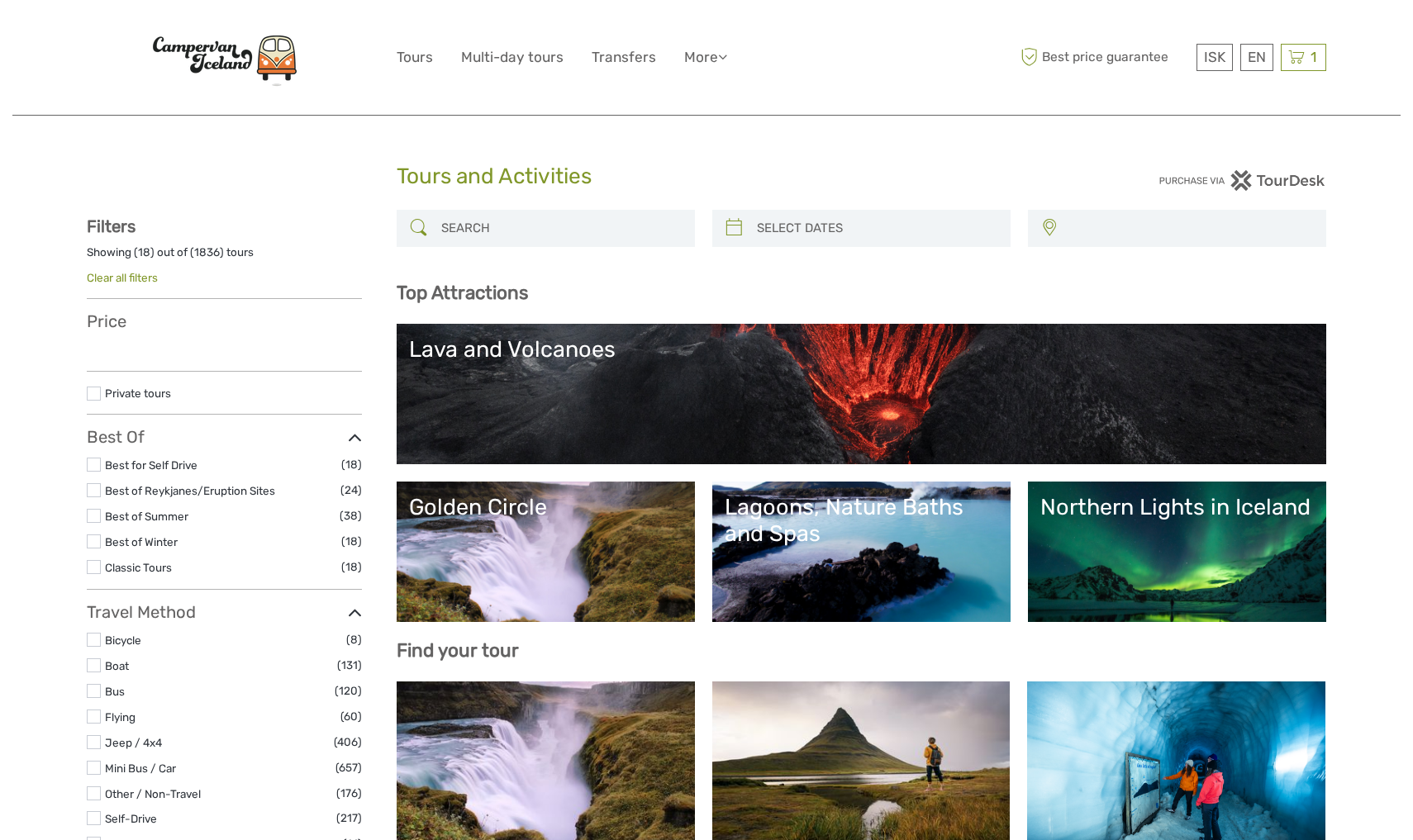 select 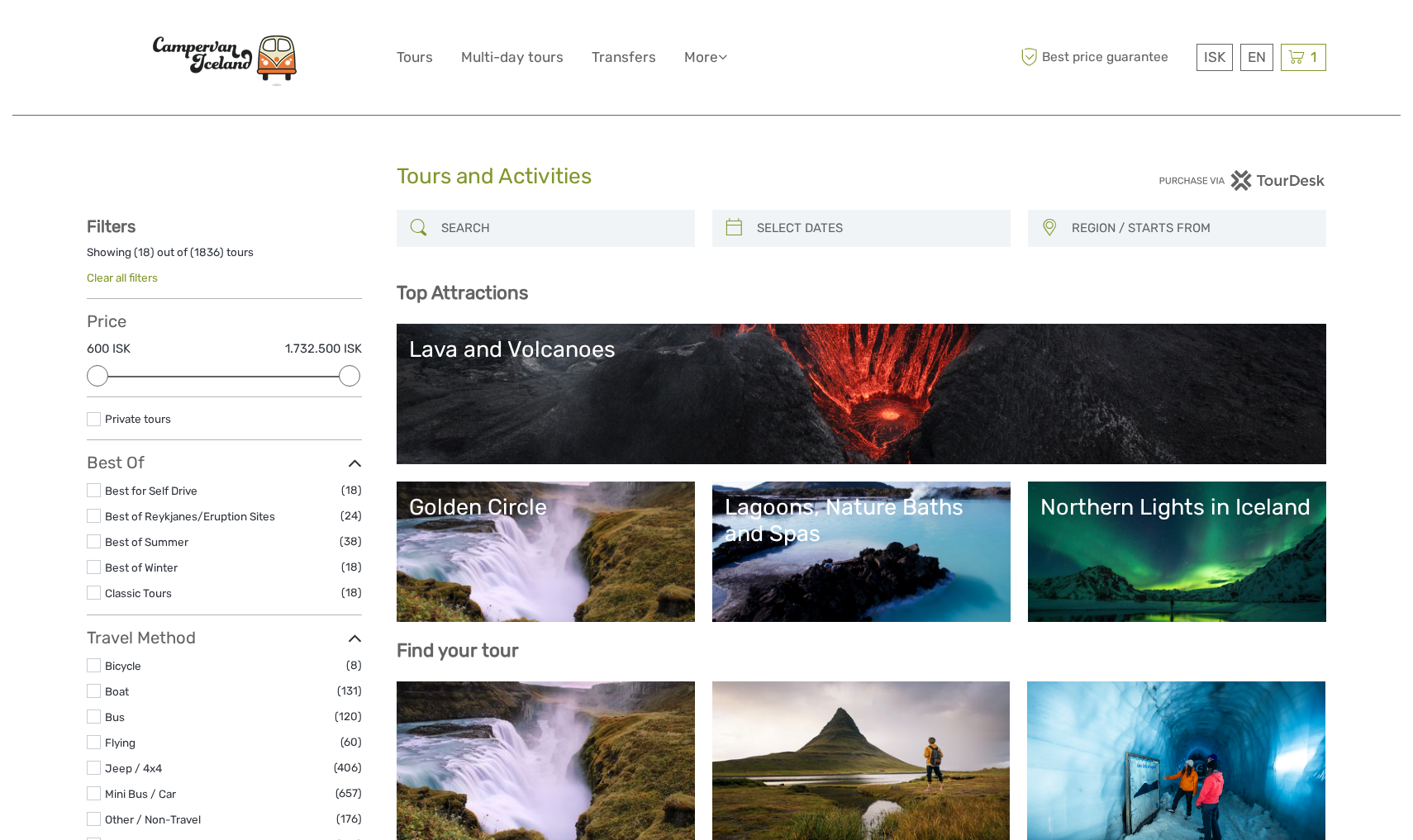 scroll, scrollTop: 0, scrollLeft: 0, axis: both 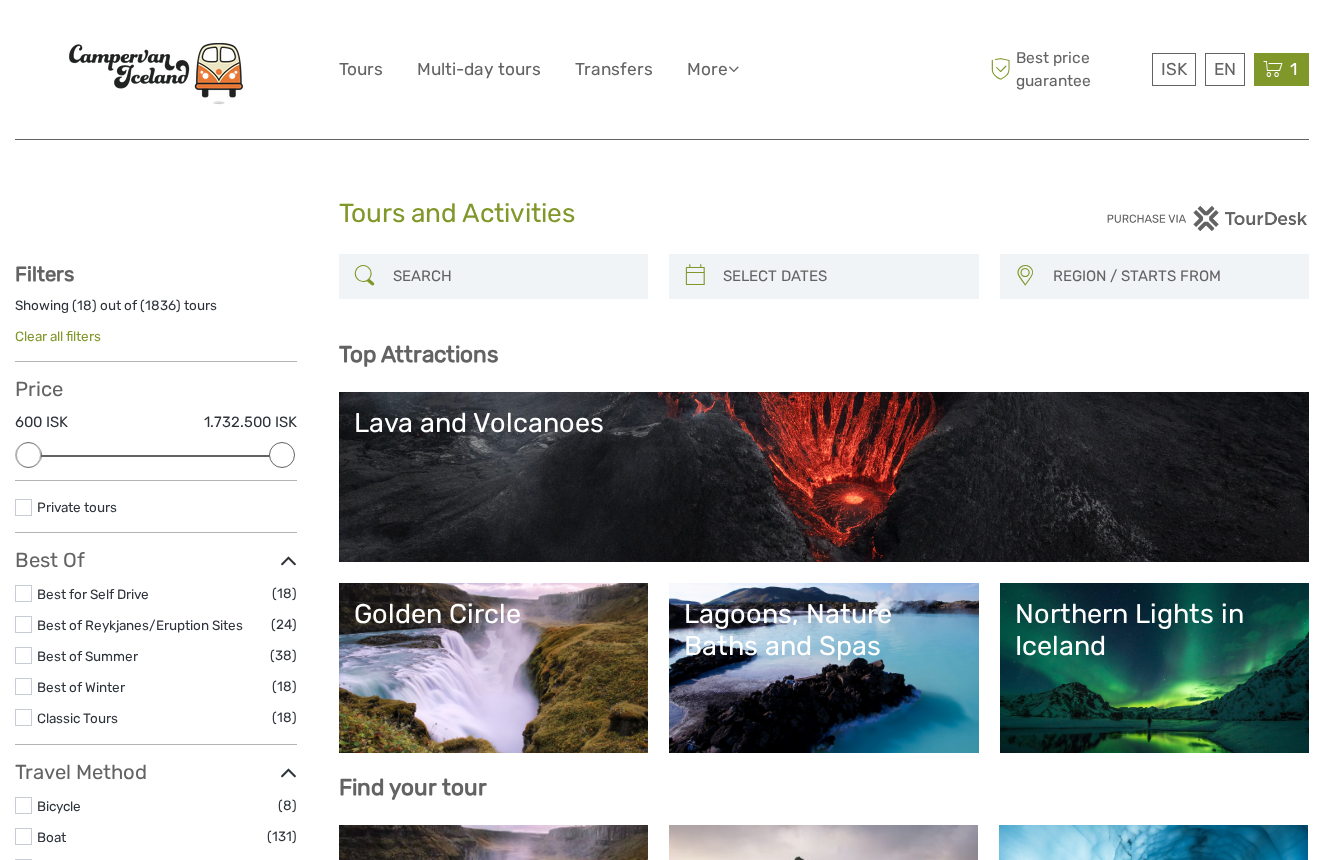 click on "1
Items
Reykjavík Classic Whale Watching
2x Adults
Monday, 10 November 2025 - 01:00 PM
29.000 ISK
Total
29.000 ISK
Checkout
The shopping cart is empty." at bounding box center [1281, 69] 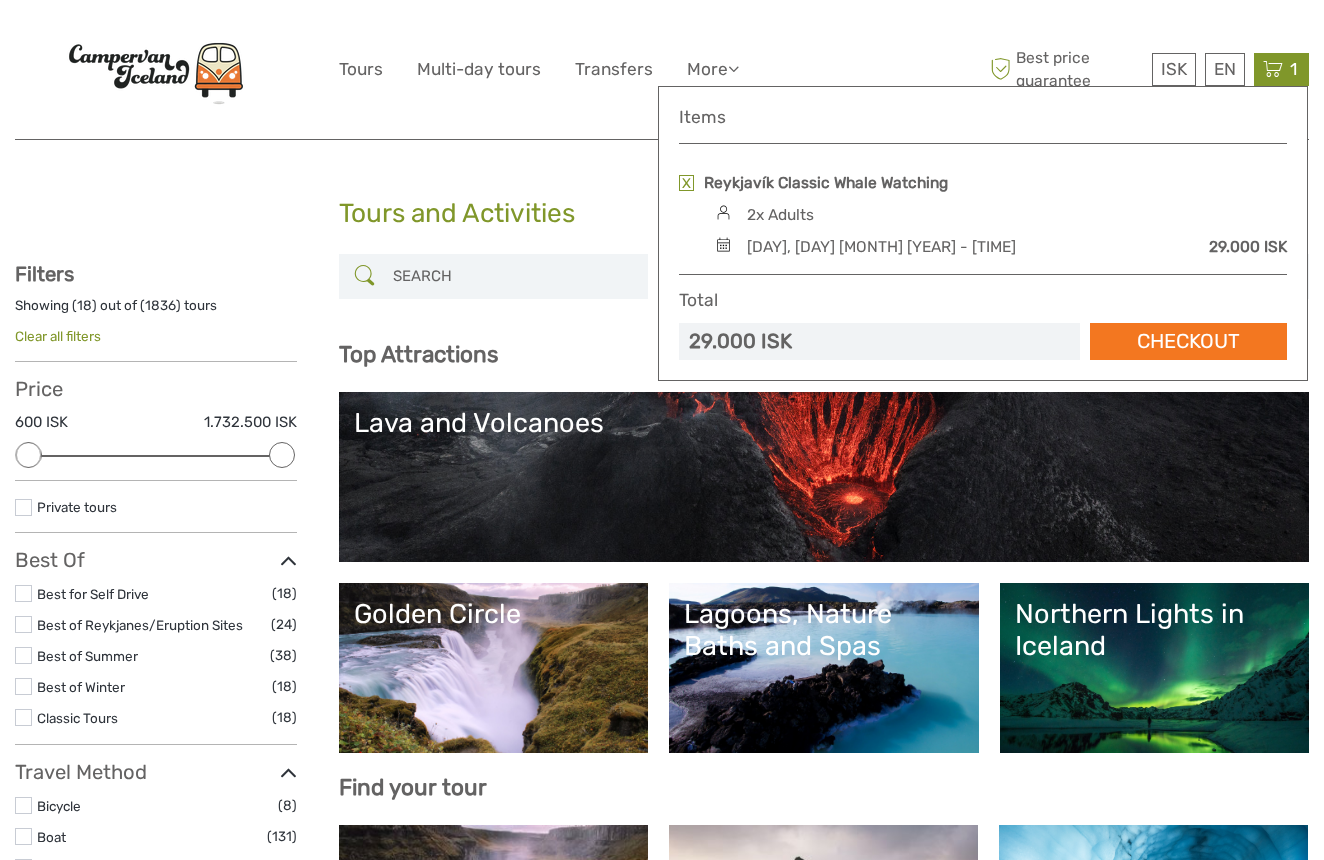 click on "1" at bounding box center (1293, 69) 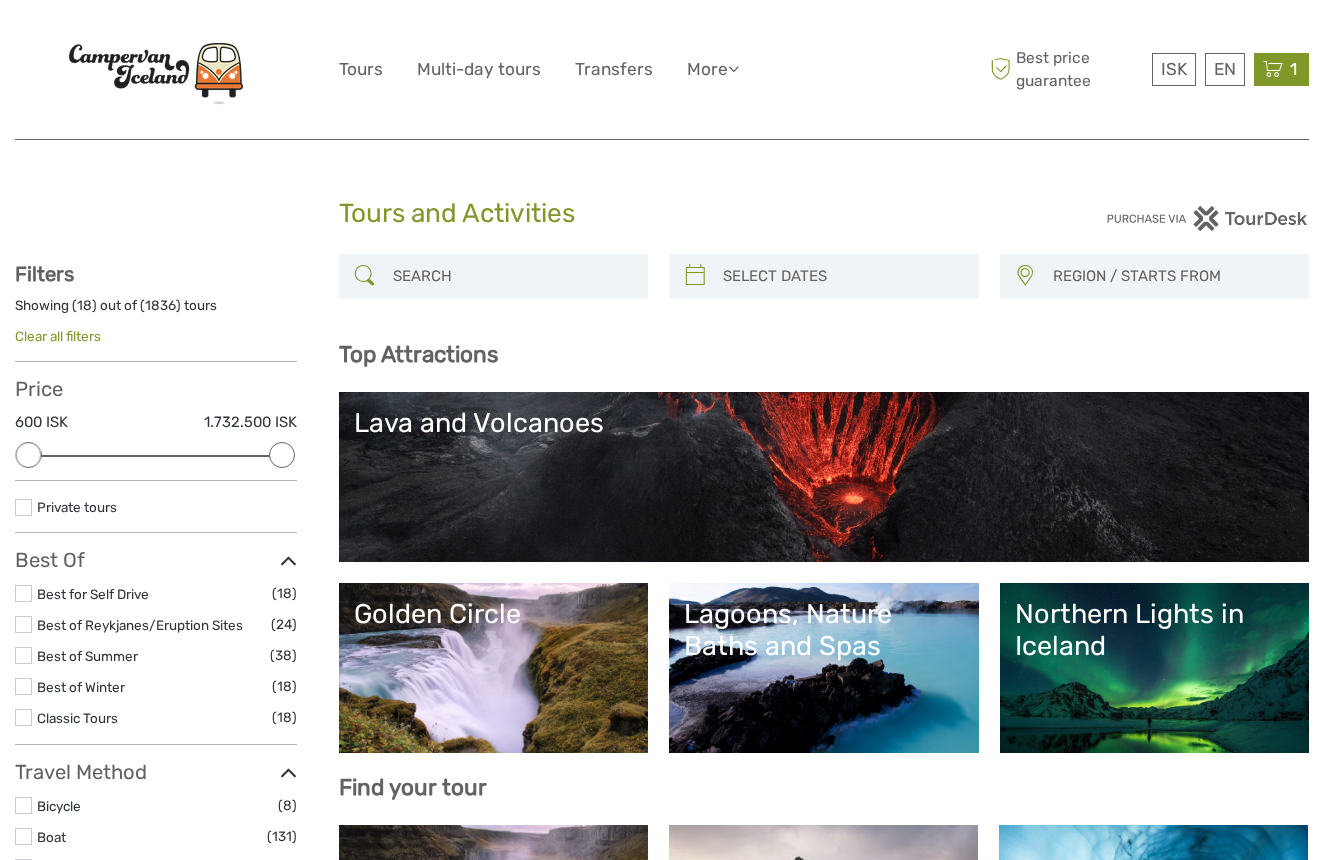 click on "1" at bounding box center (1293, 69) 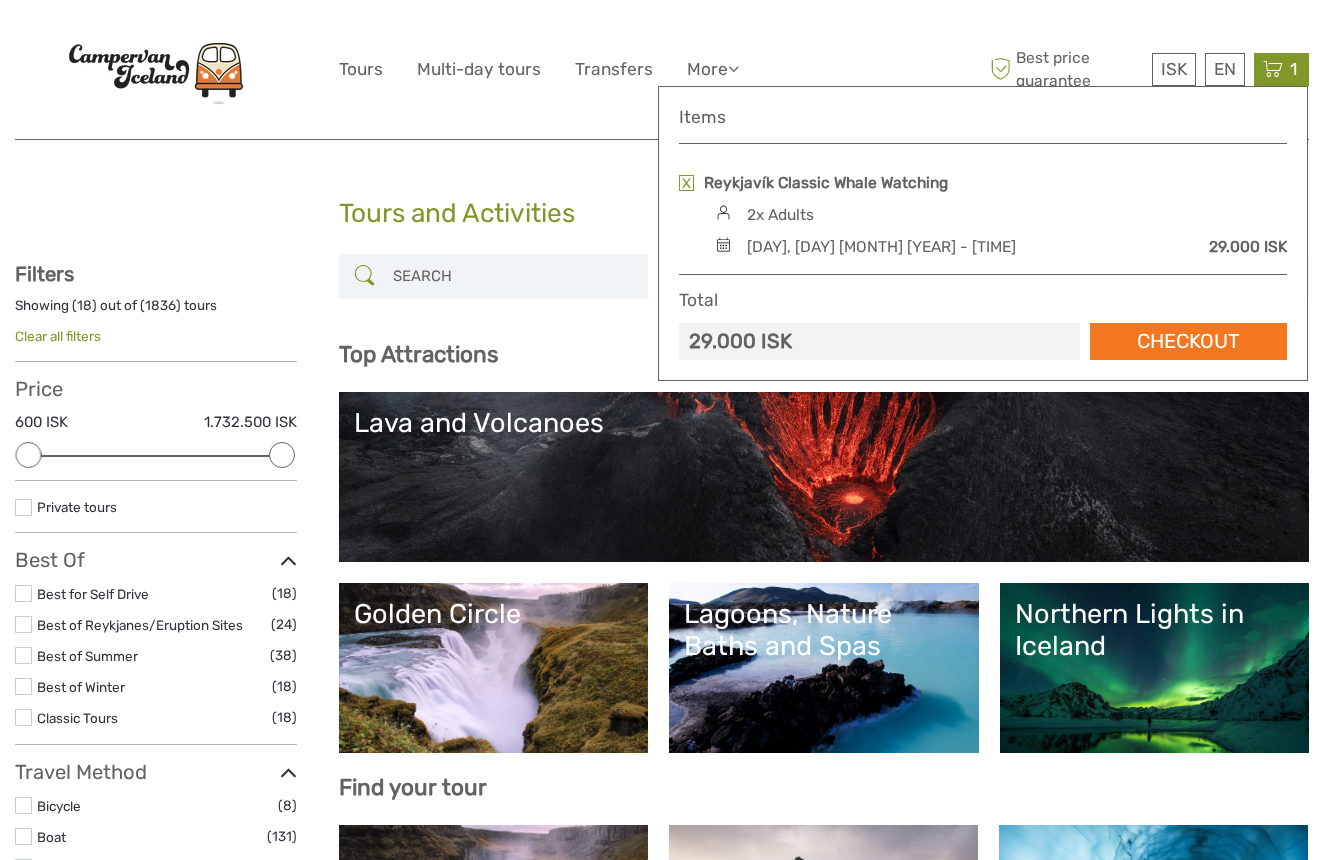 click on "Checkout" at bounding box center [1188, 341] 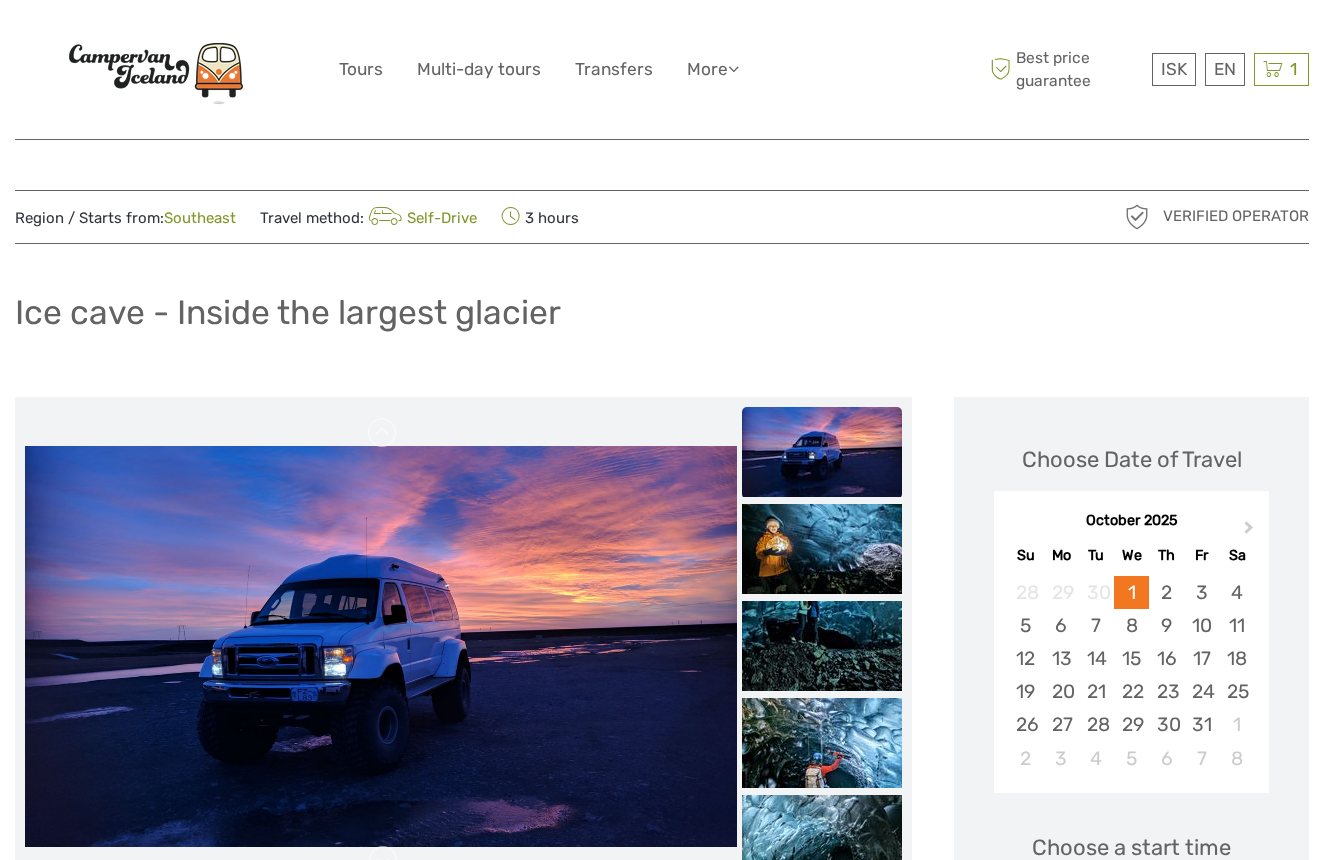 scroll, scrollTop: 0, scrollLeft: 0, axis: both 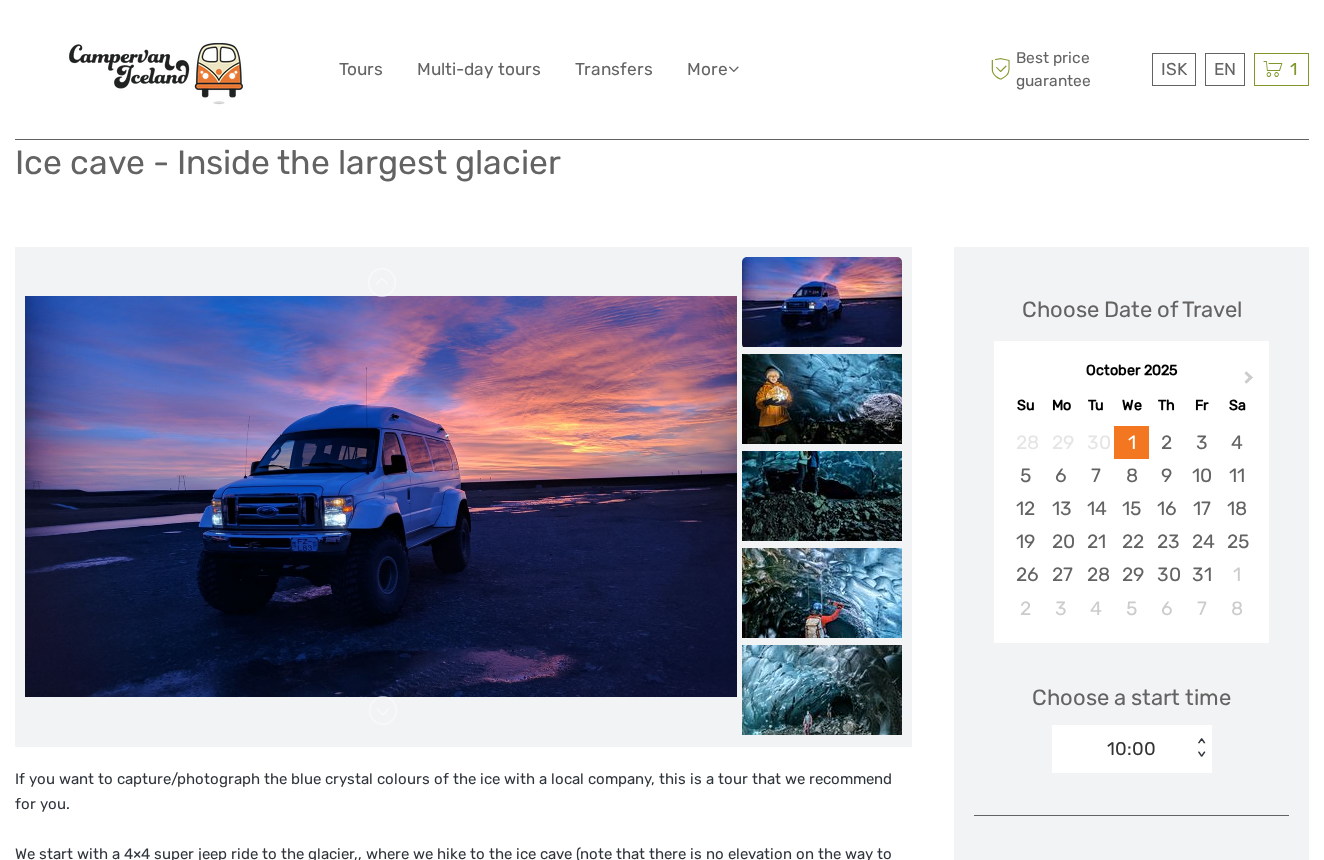 click at bounding box center [822, 302] 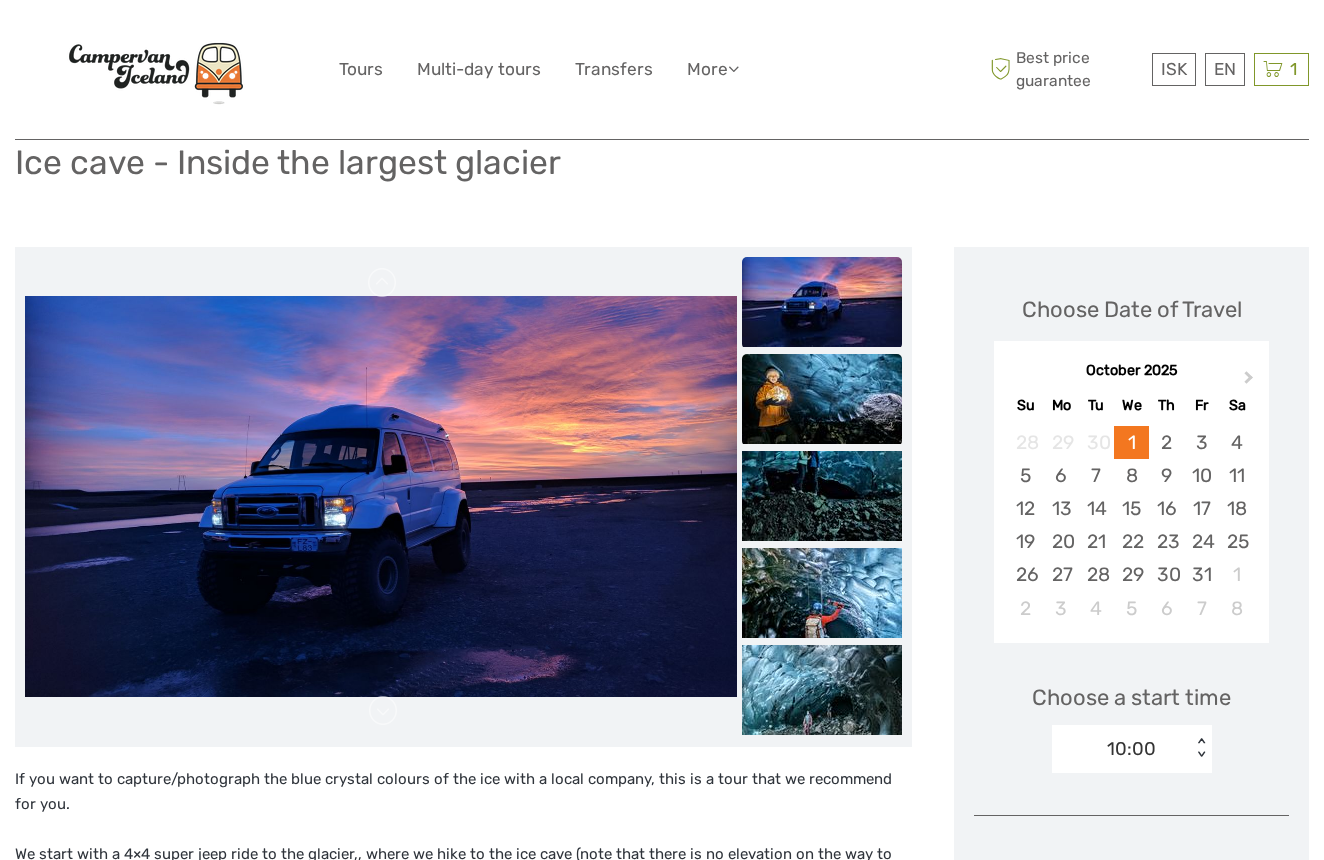 click at bounding box center [822, 399] 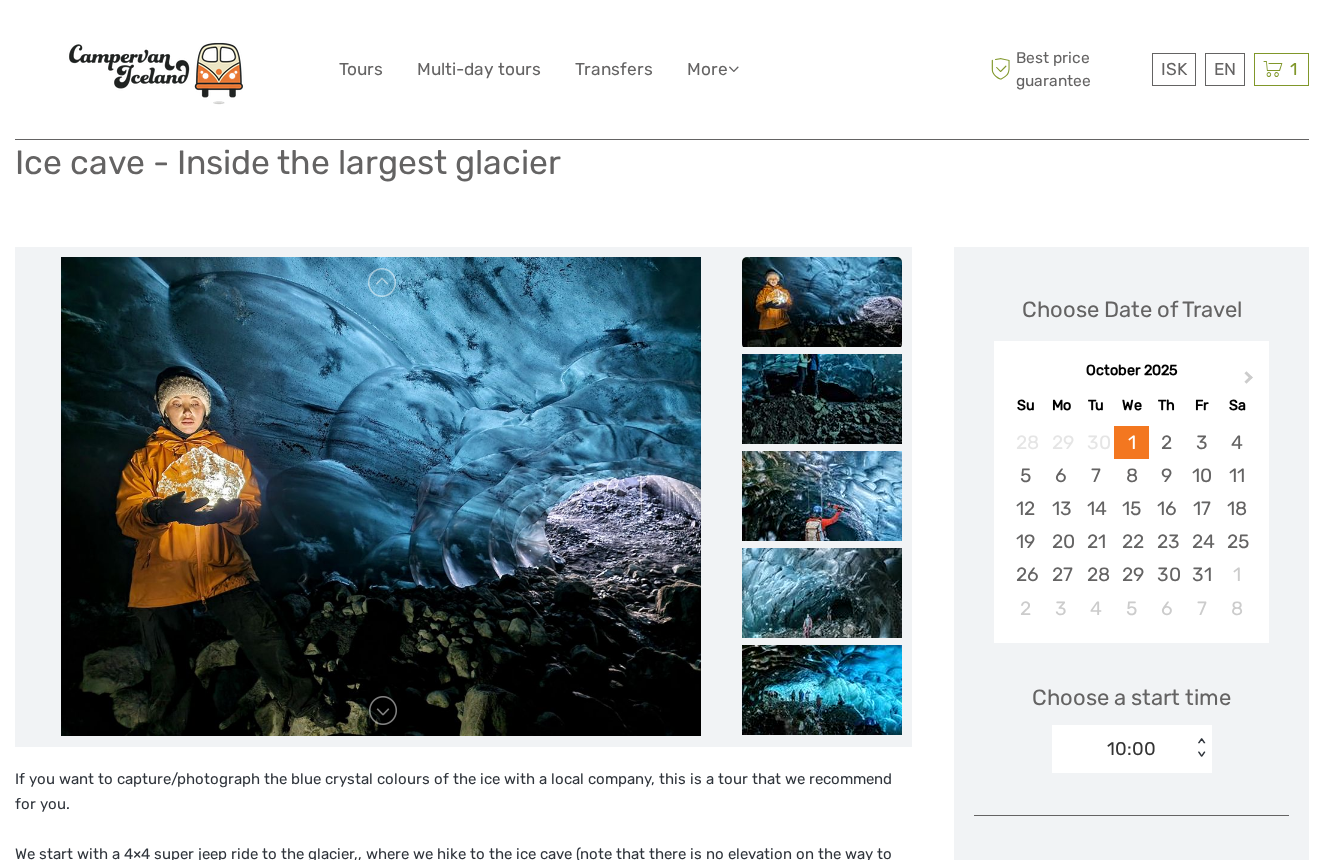 click at bounding box center (822, 791) 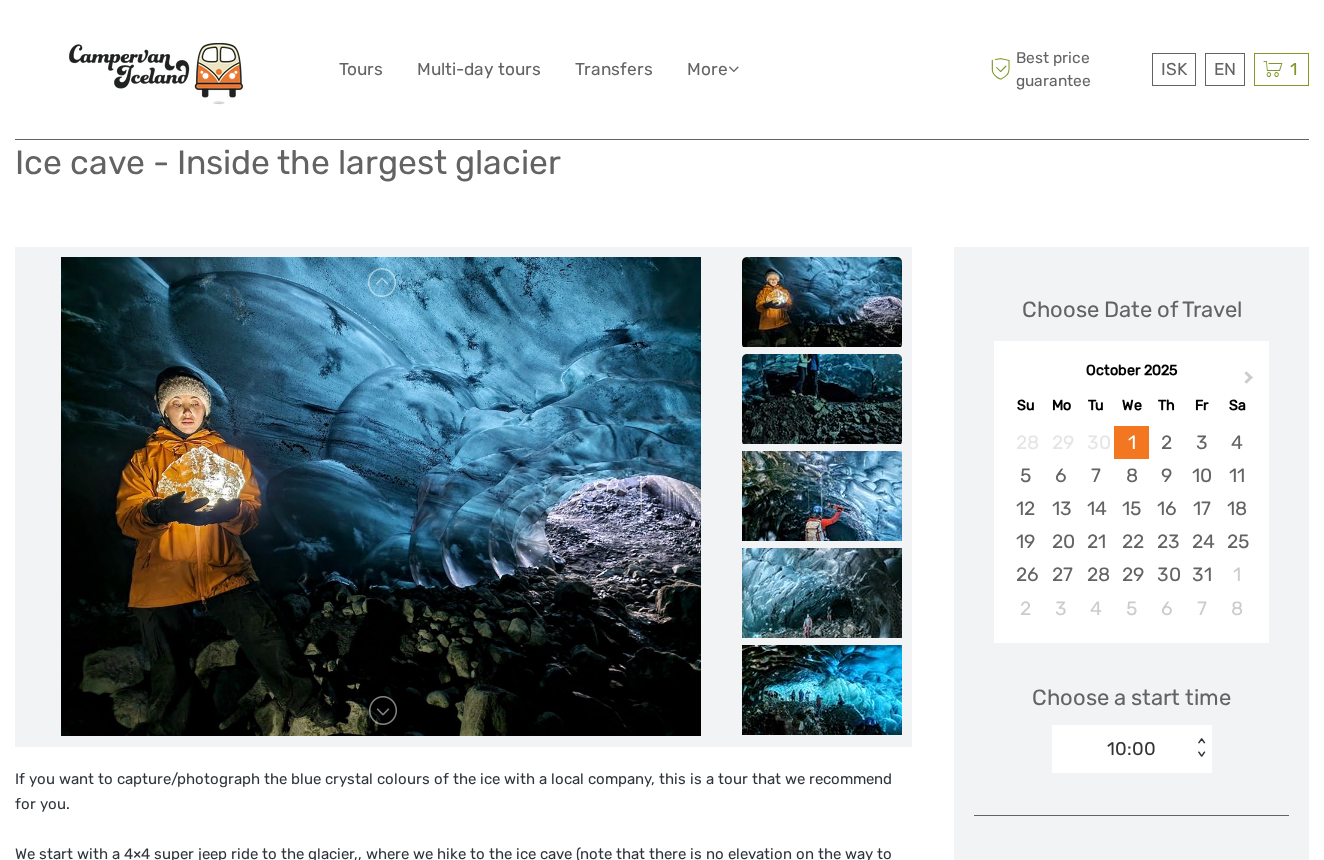 click at bounding box center (822, 399) 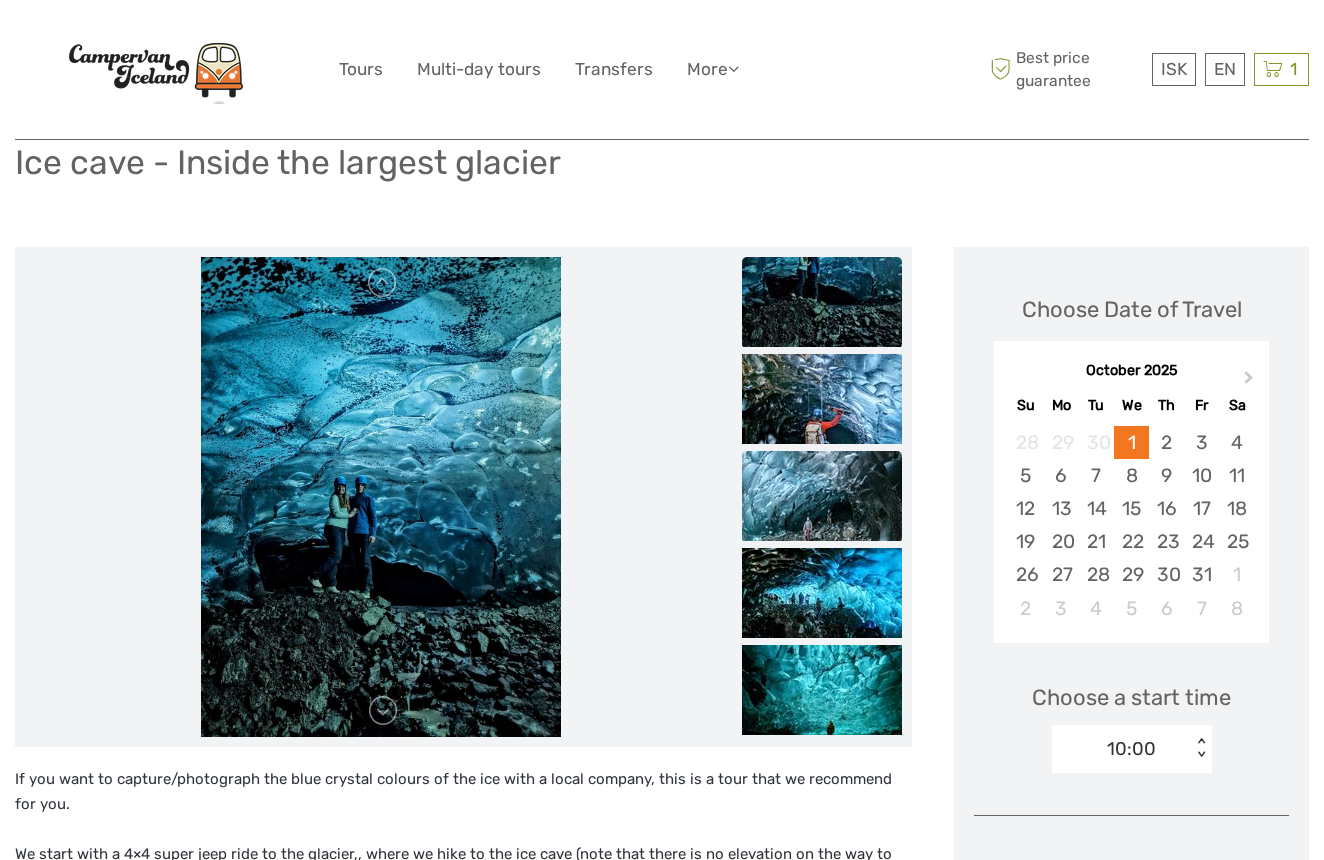 click at bounding box center [822, 496] 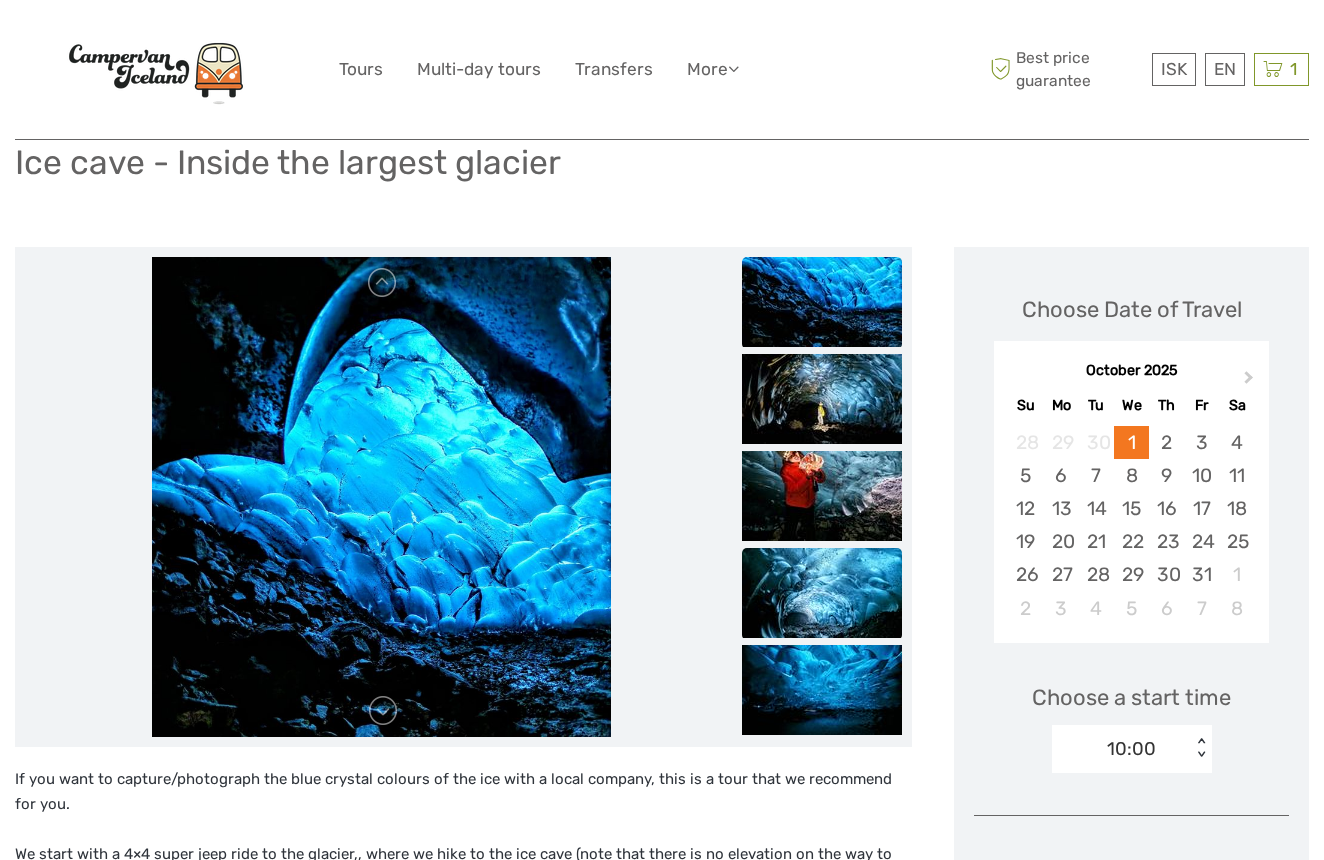 click at bounding box center [822, 593] 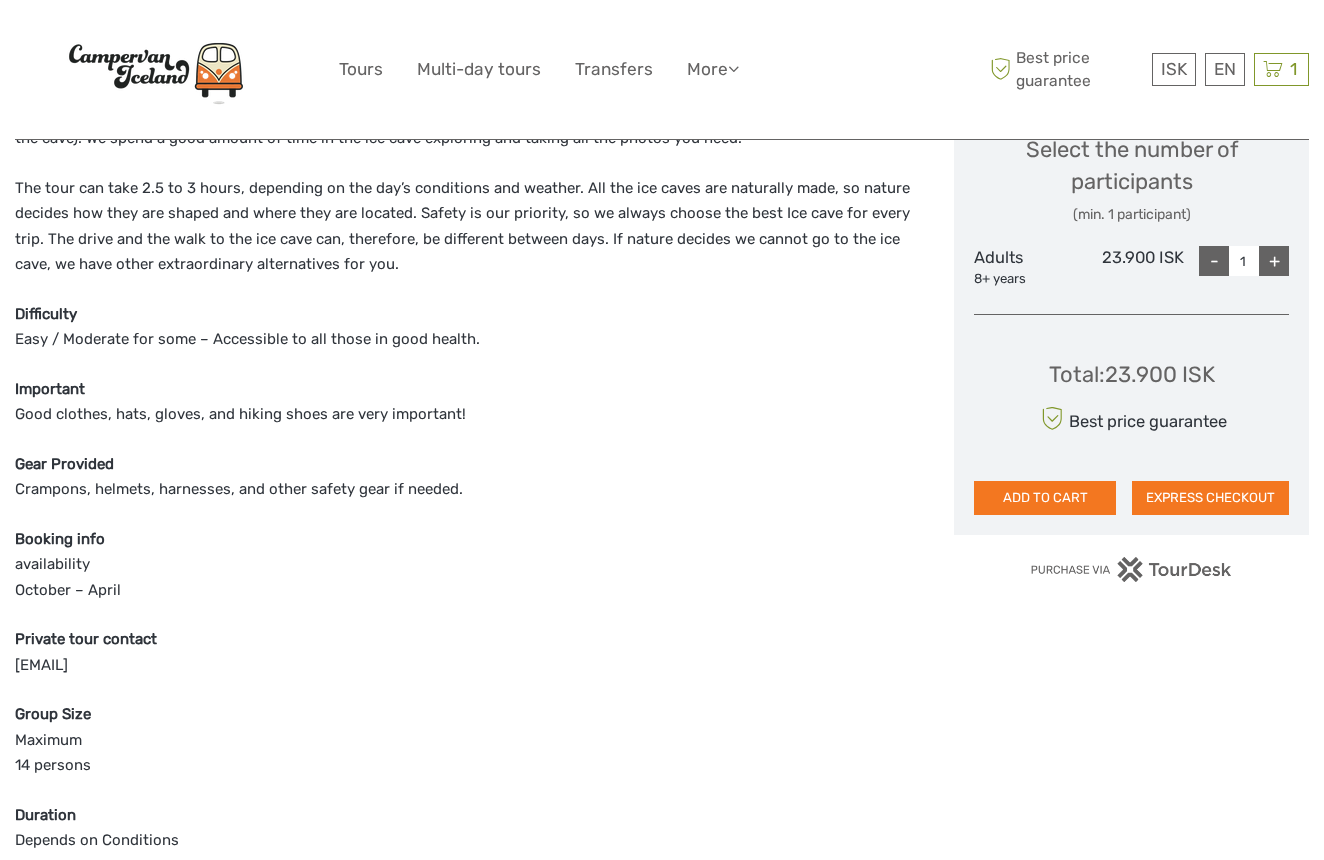 scroll, scrollTop: 893, scrollLeft: 0, axis: vertical 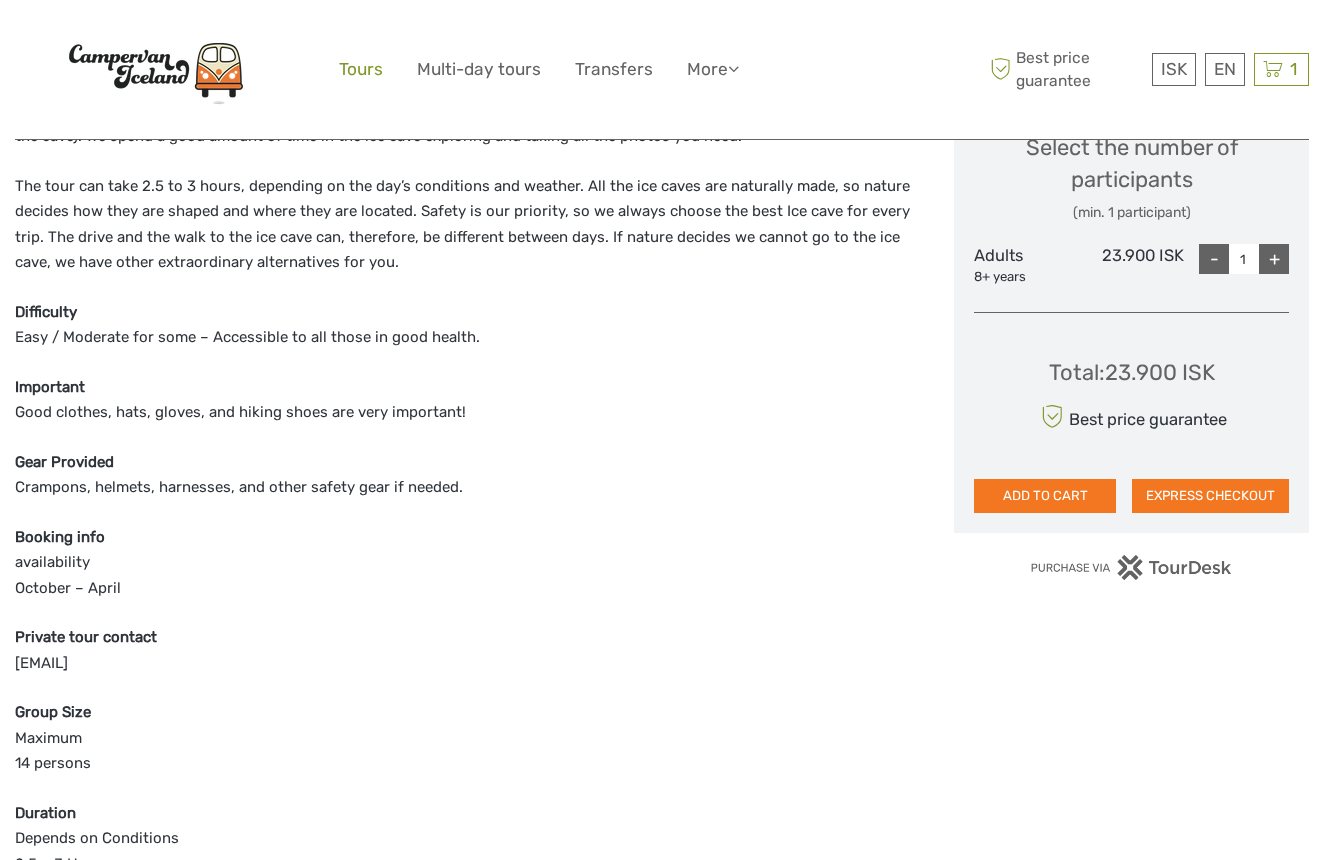 click on "Tours" at bounding box center (361, 69) 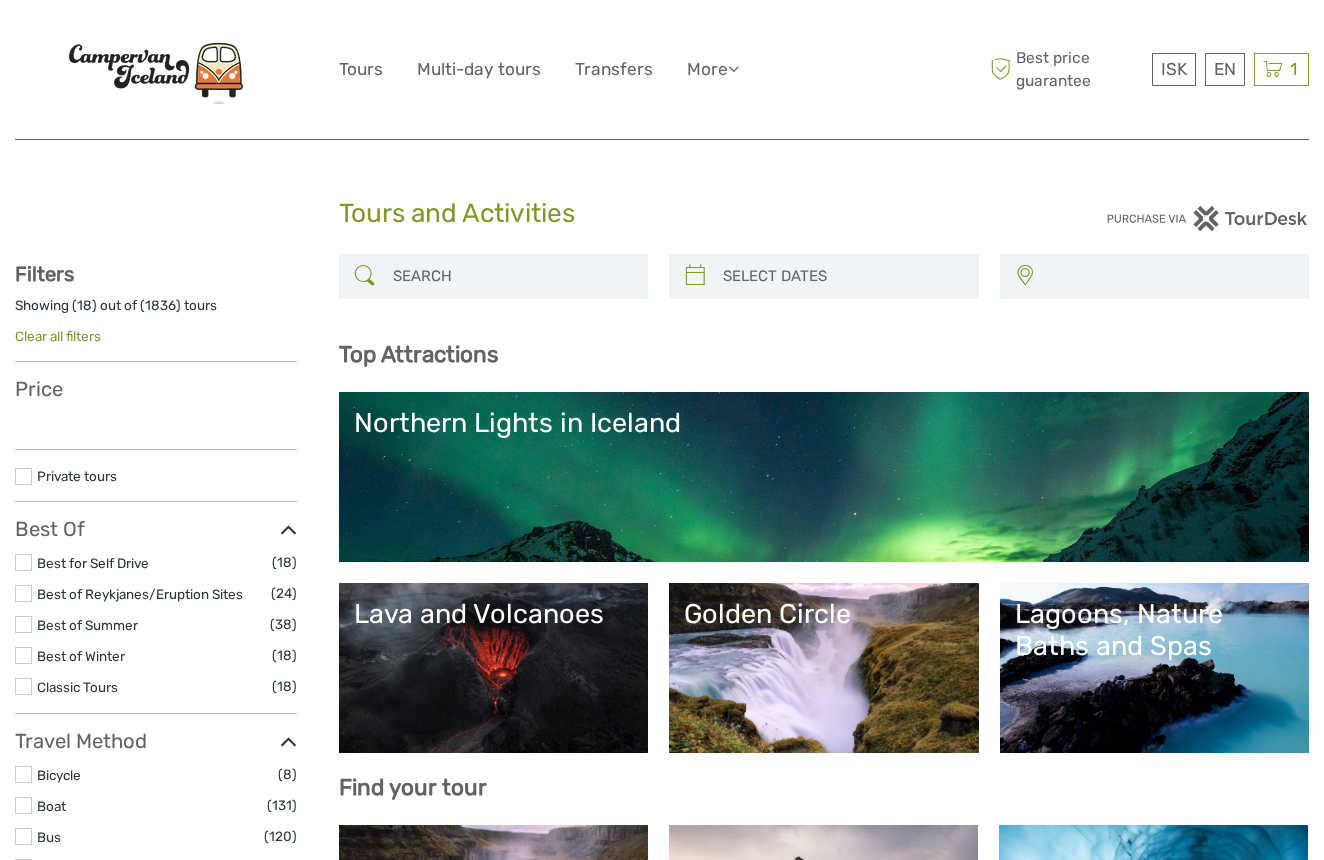 select 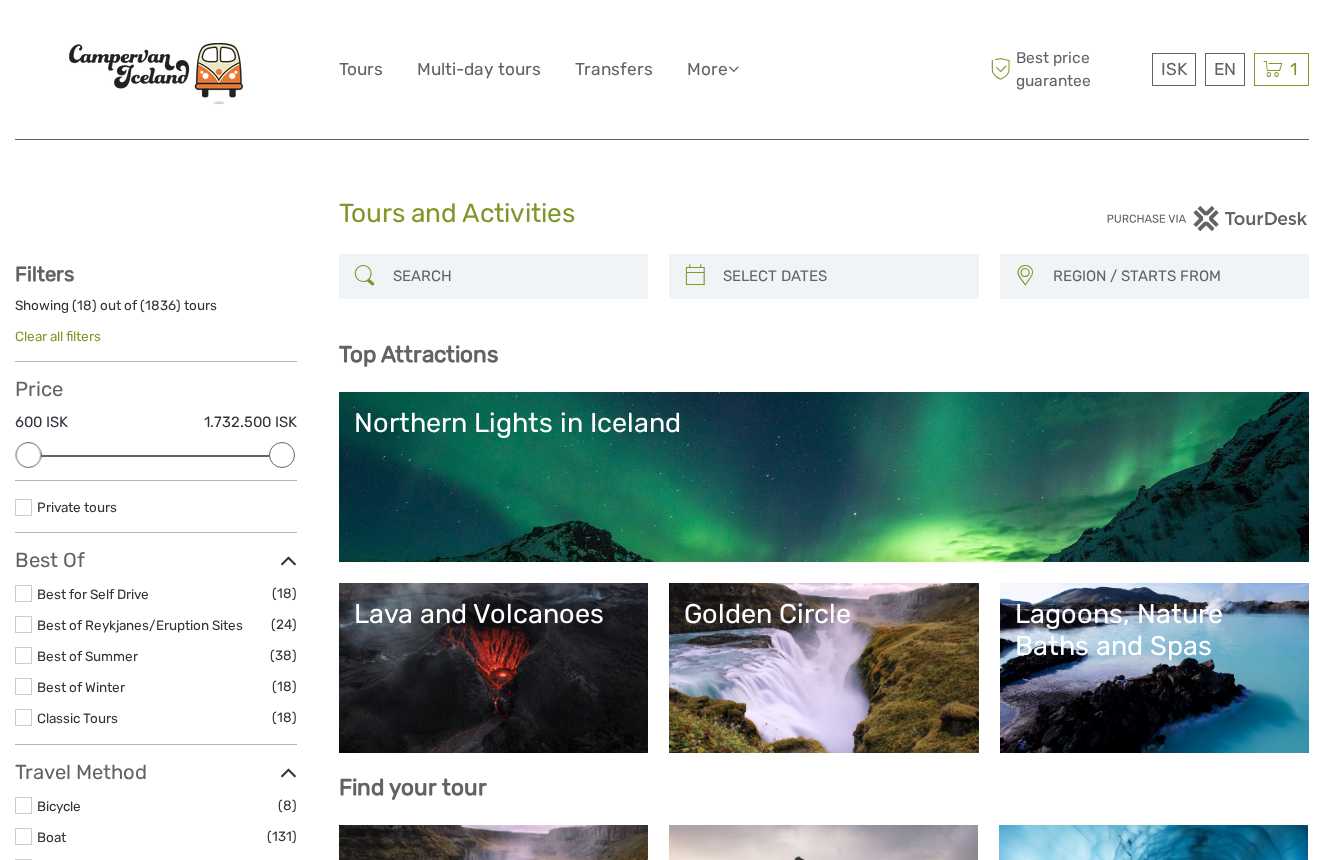 scroll, scrollTop: 0, scrollLeft: 0, axis: both 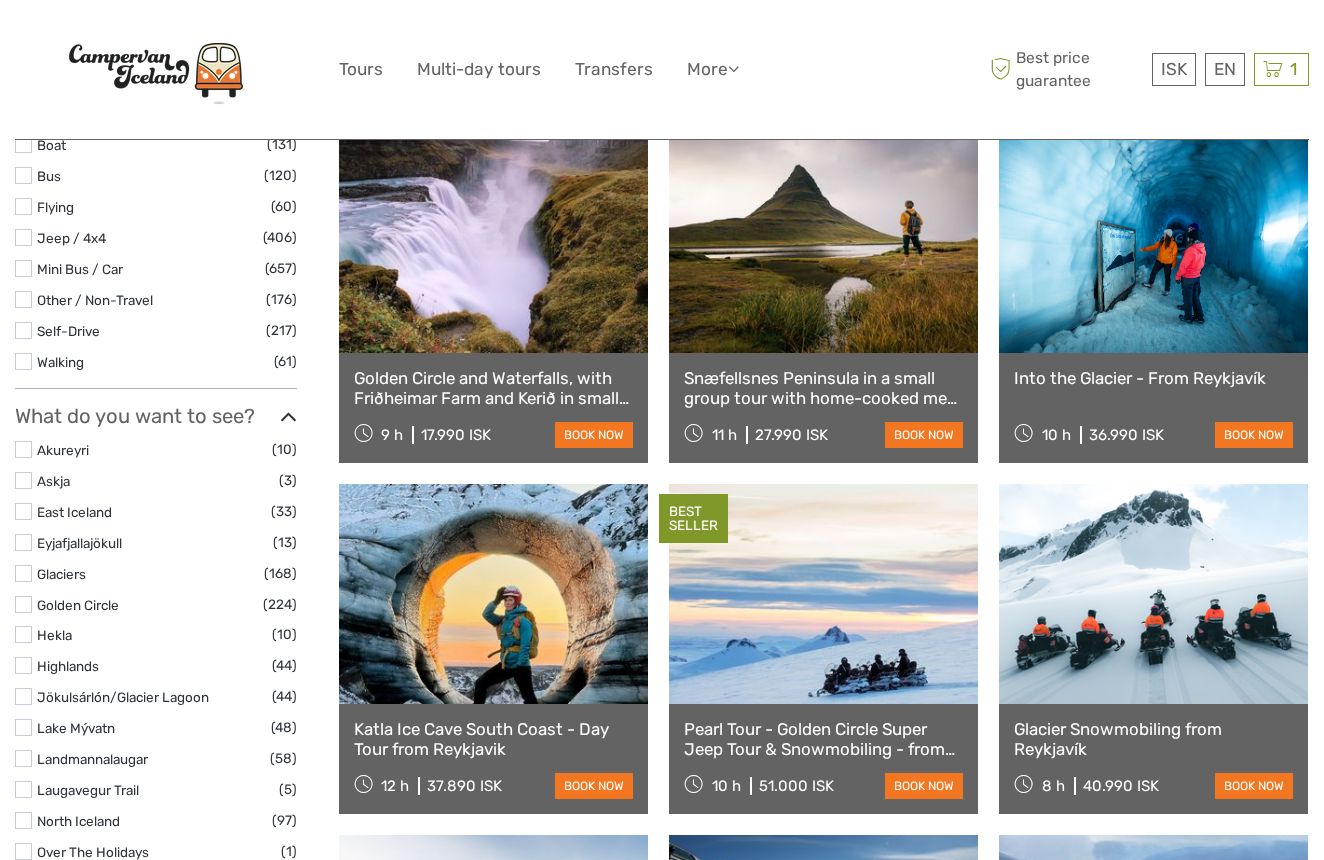 click at bounding box center (23, 573) 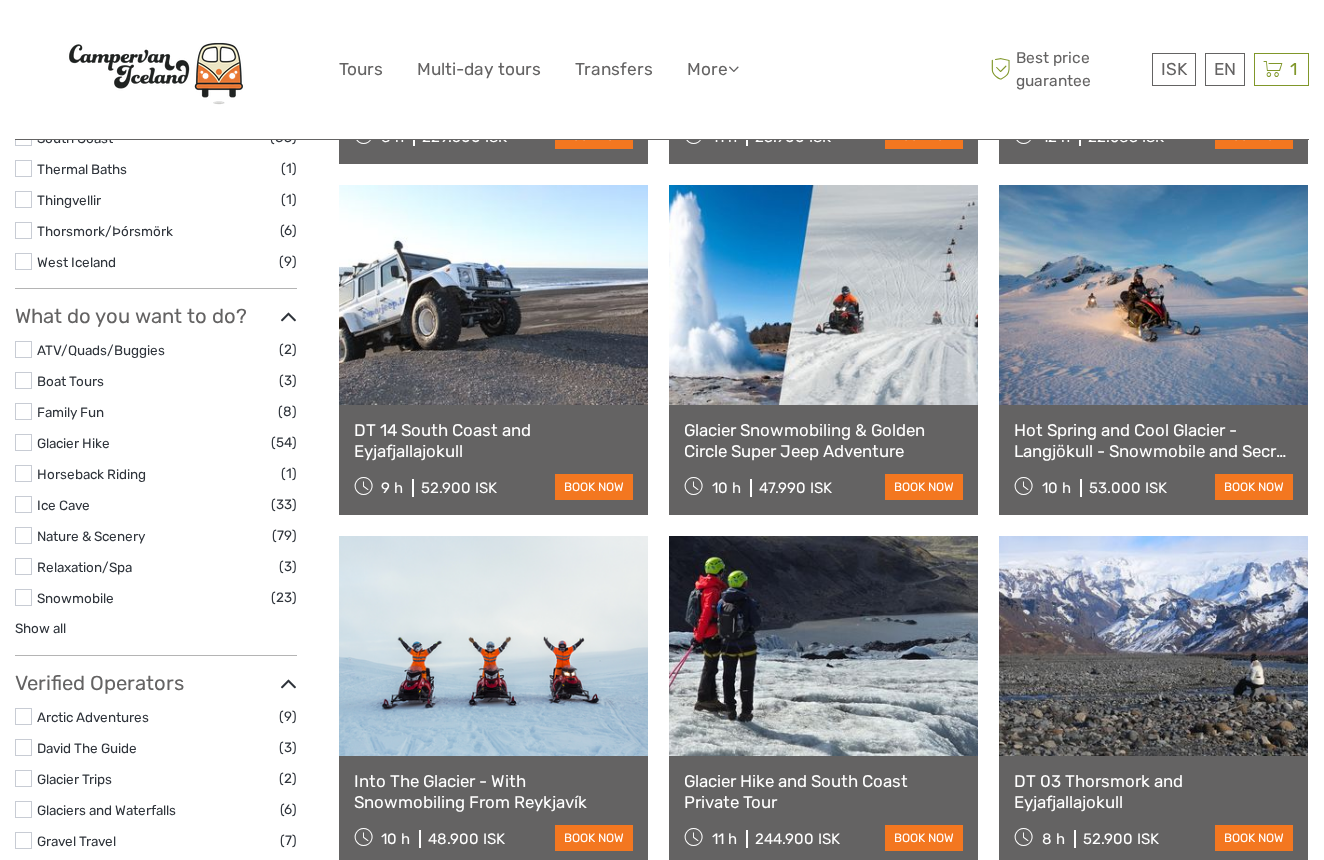scroll, scrollTop: 1236, scrollLeft: 0, axis: vertical 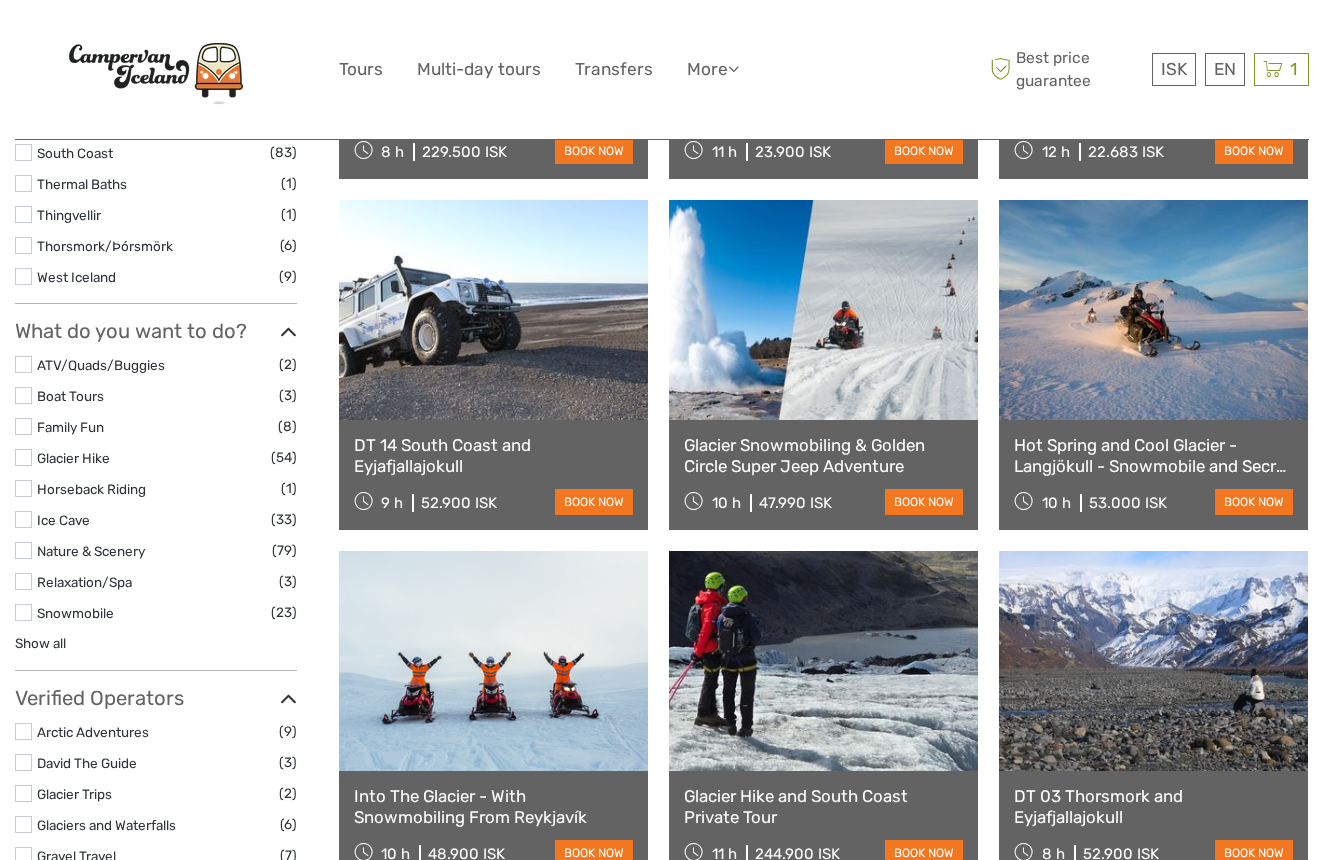 click at bounding box center [23, 519] 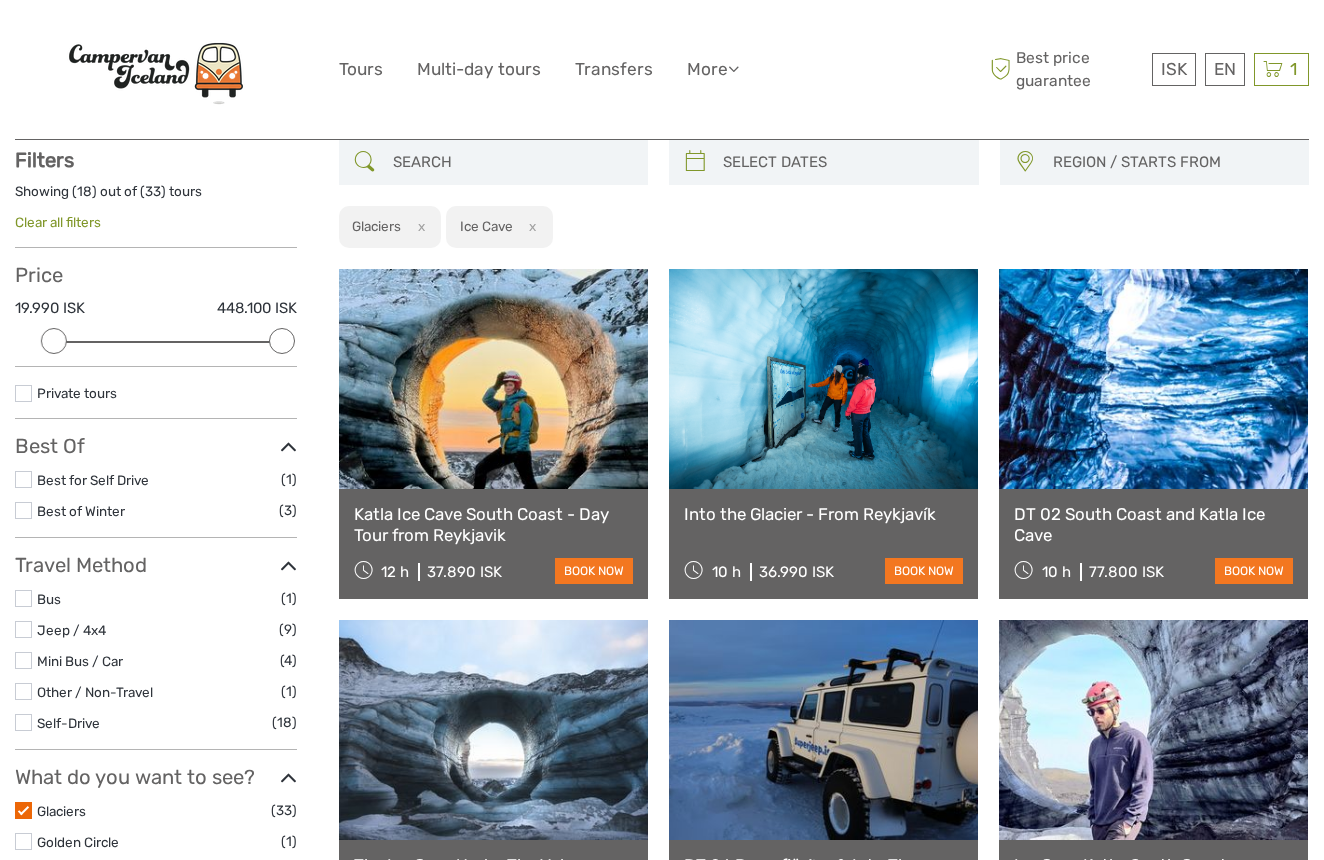 scroll, scrollTop: 113, scrollLeft: 0, axis: vertical 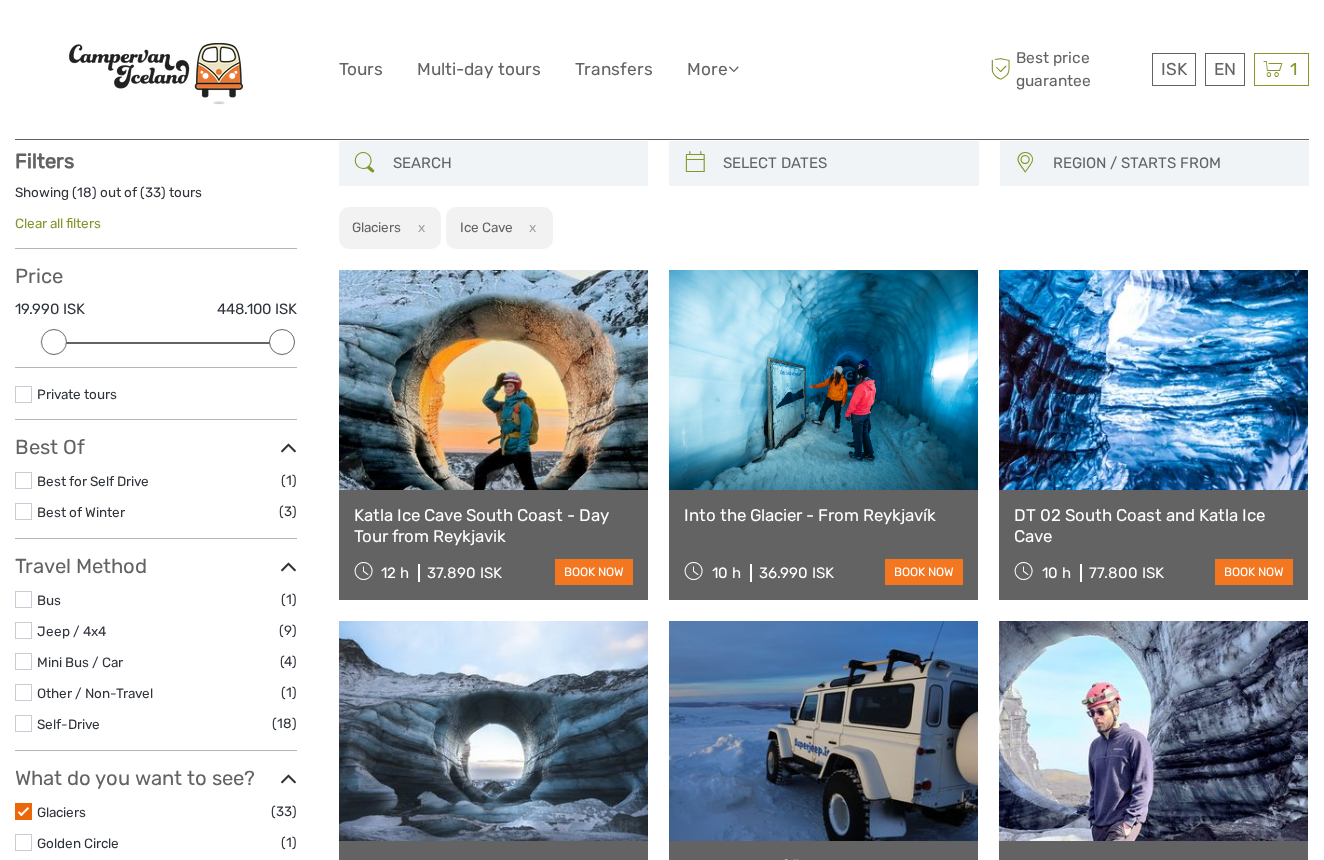 click at bounding box center (23, 811) 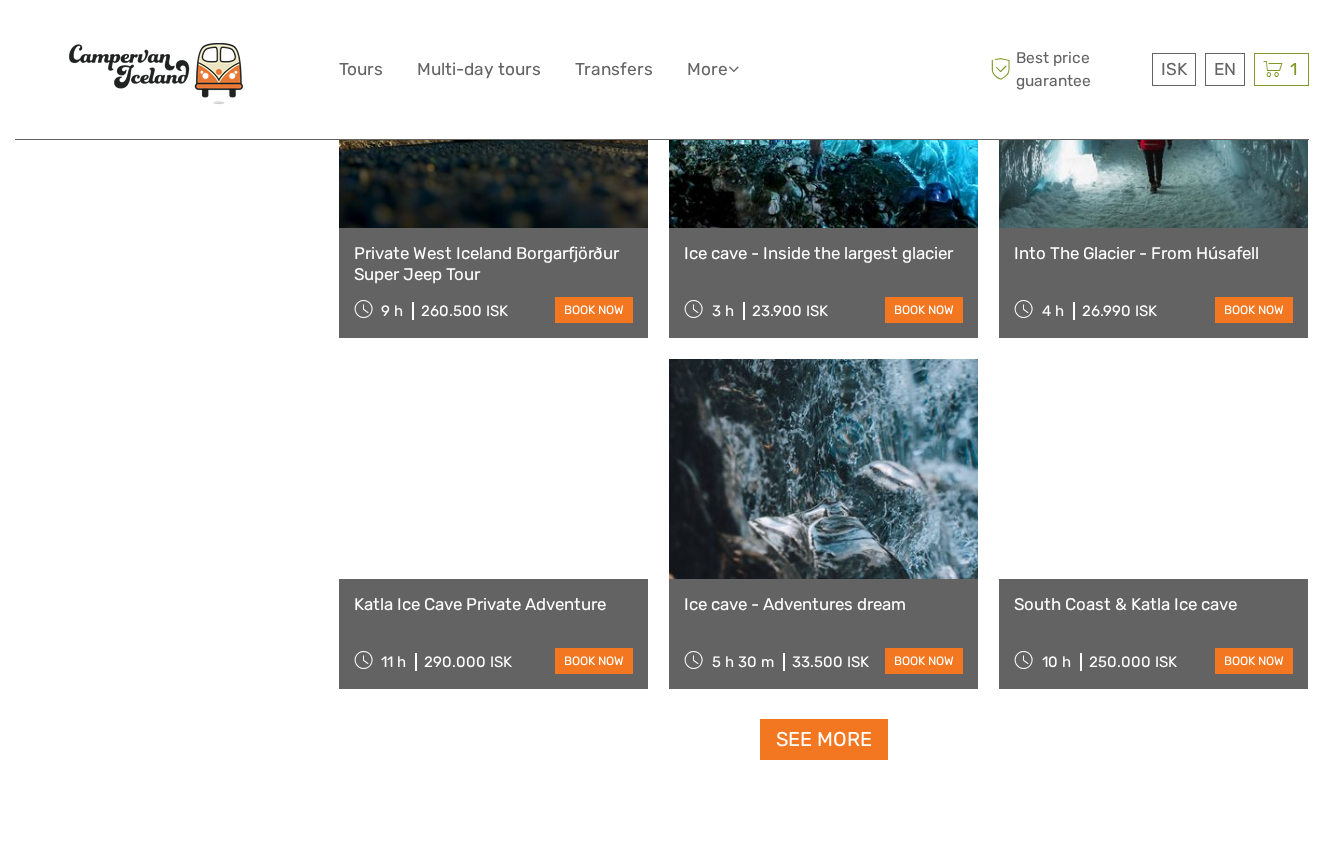 scroll, scrollTop: 1807, scrollLeft: 0, axis: vertical 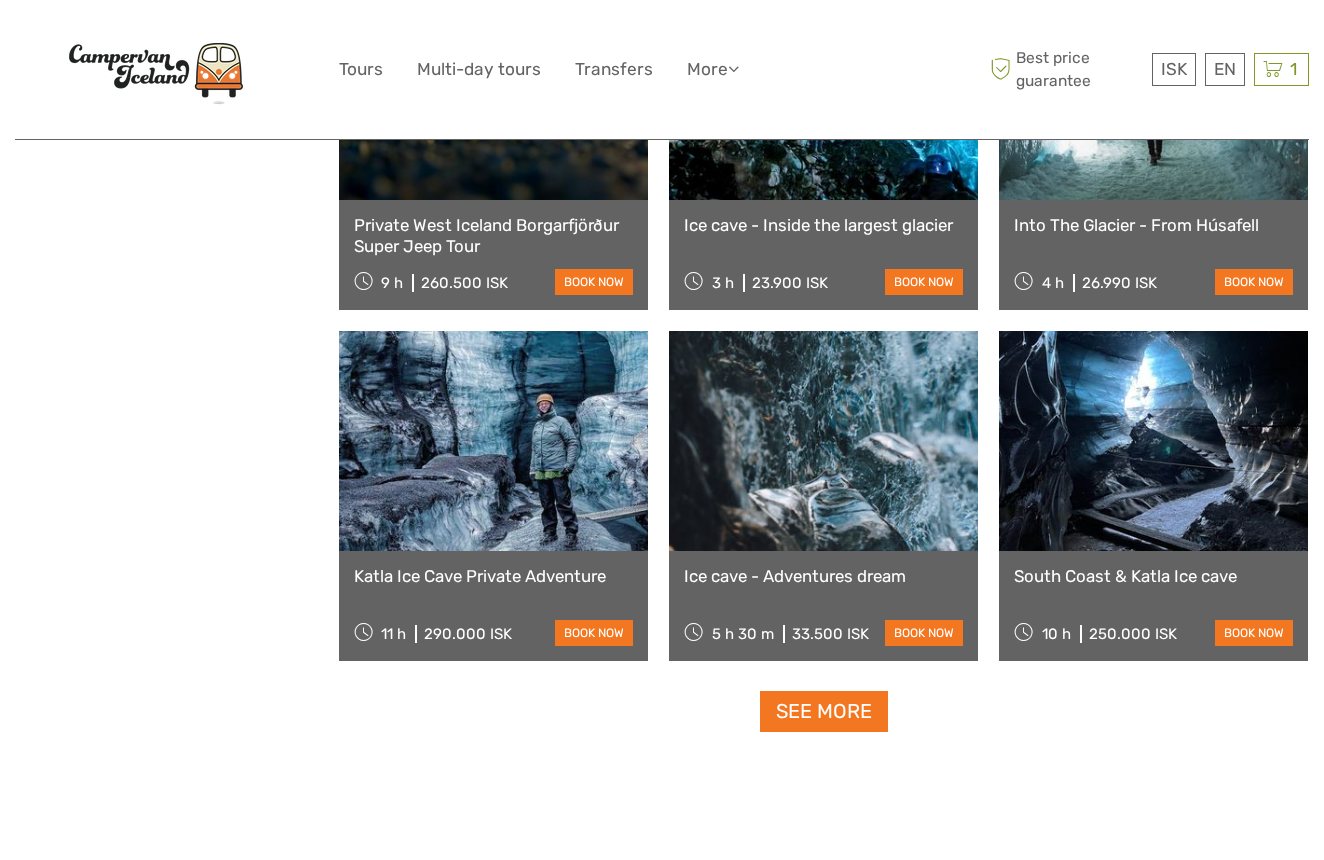 click on "See more" at bounding box center [824, 711] 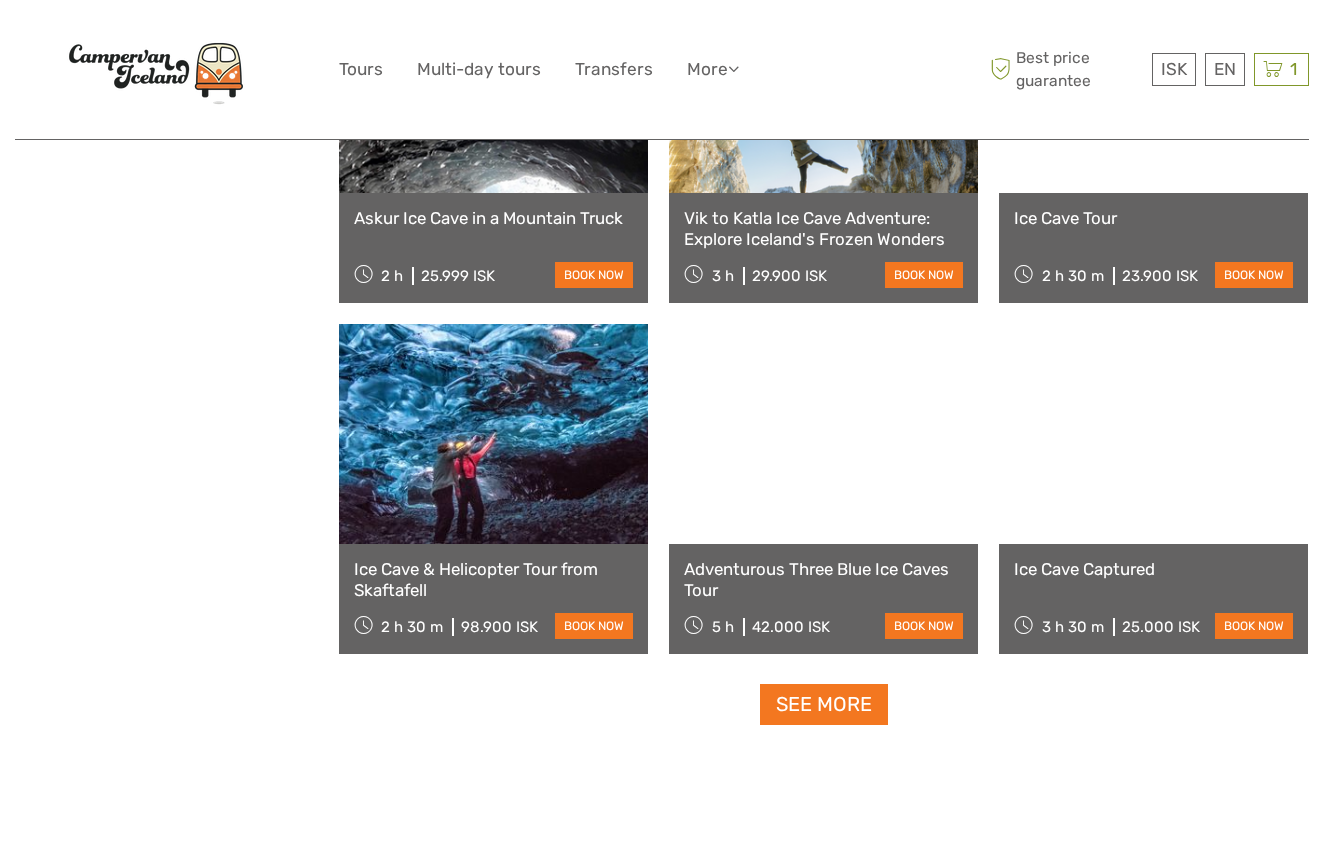 scroll, scrollTop: 4000, scrollLeft: 0, axis: vertical 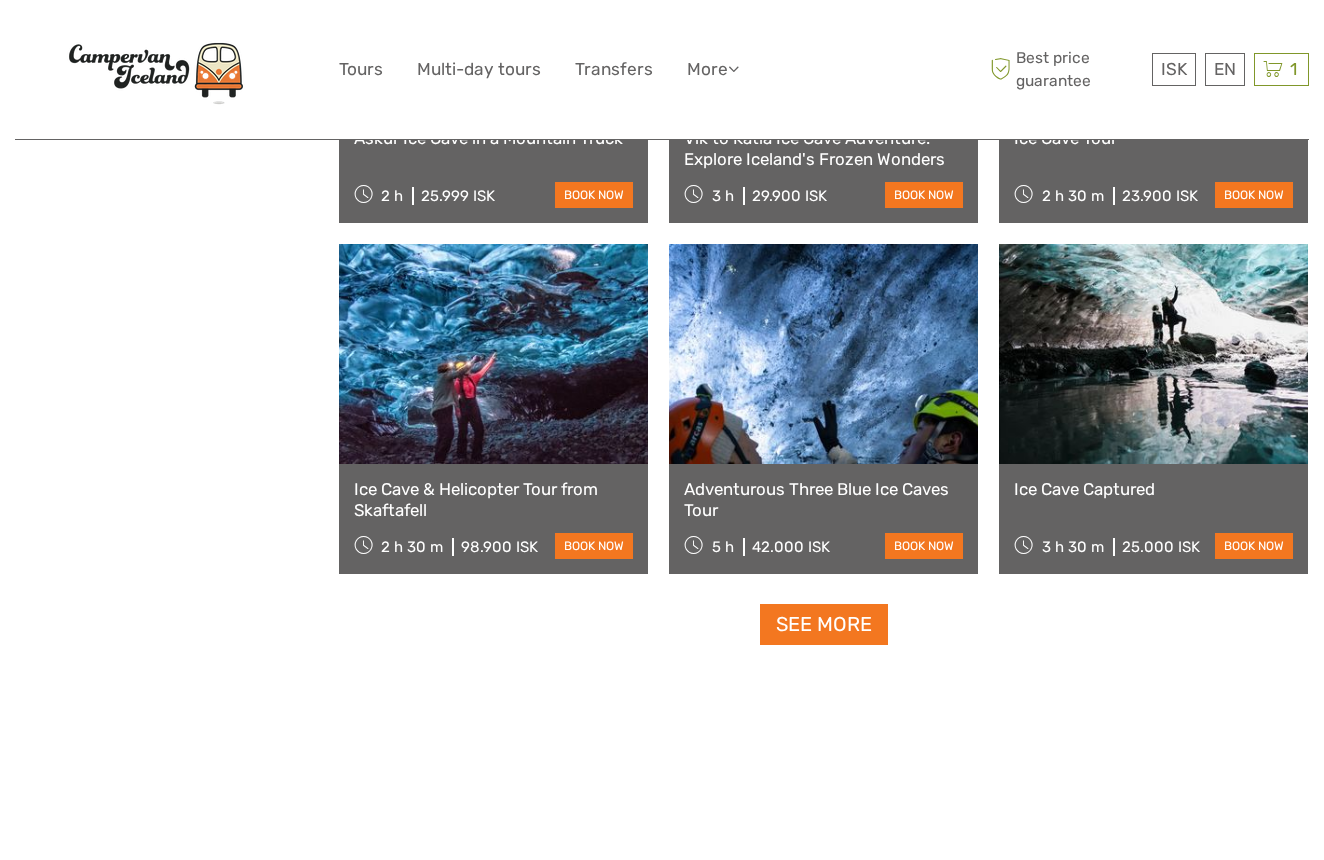 click on "See more" at bounding box center (824, 624) 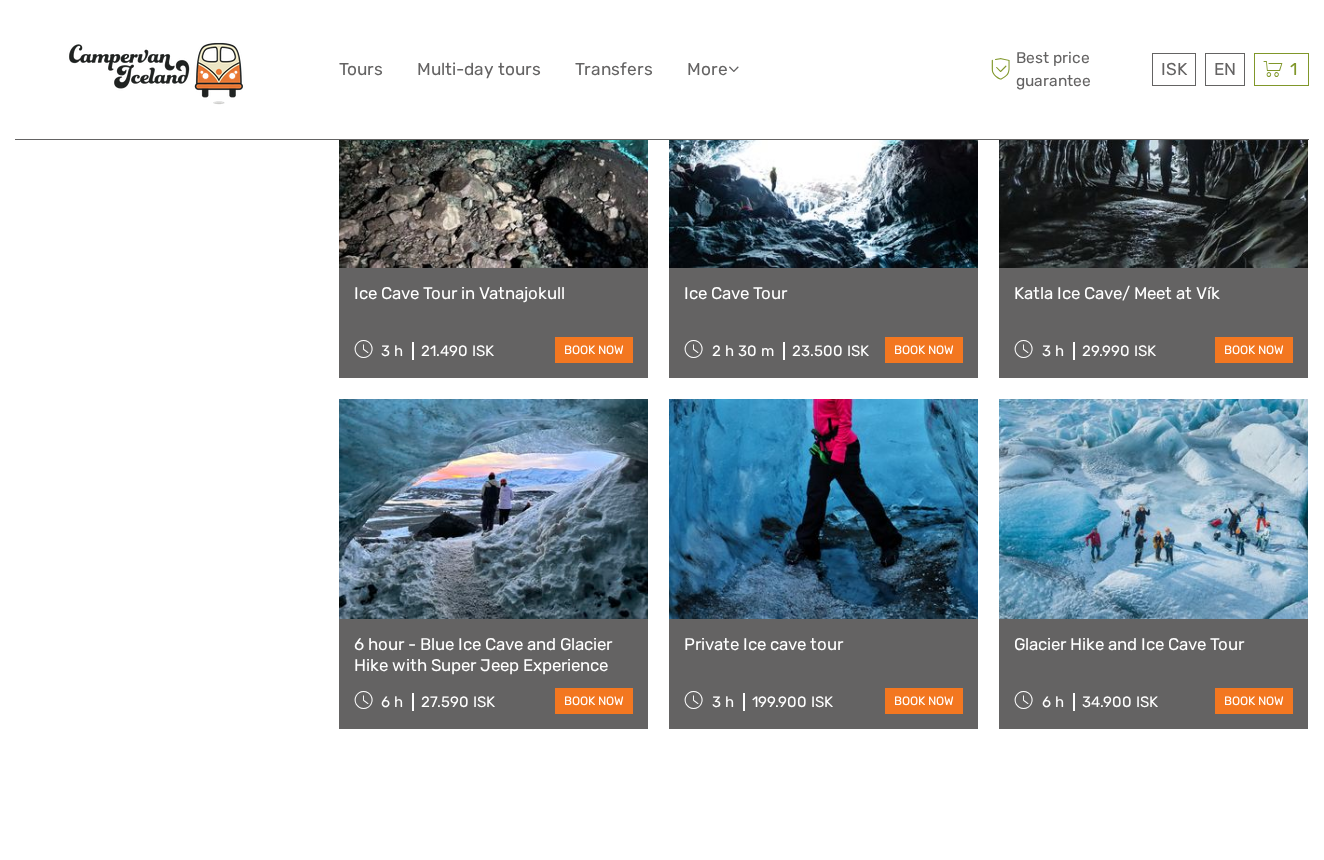 scroll, scrollTop: 4901, scrollLeft: 0, axis: vertical 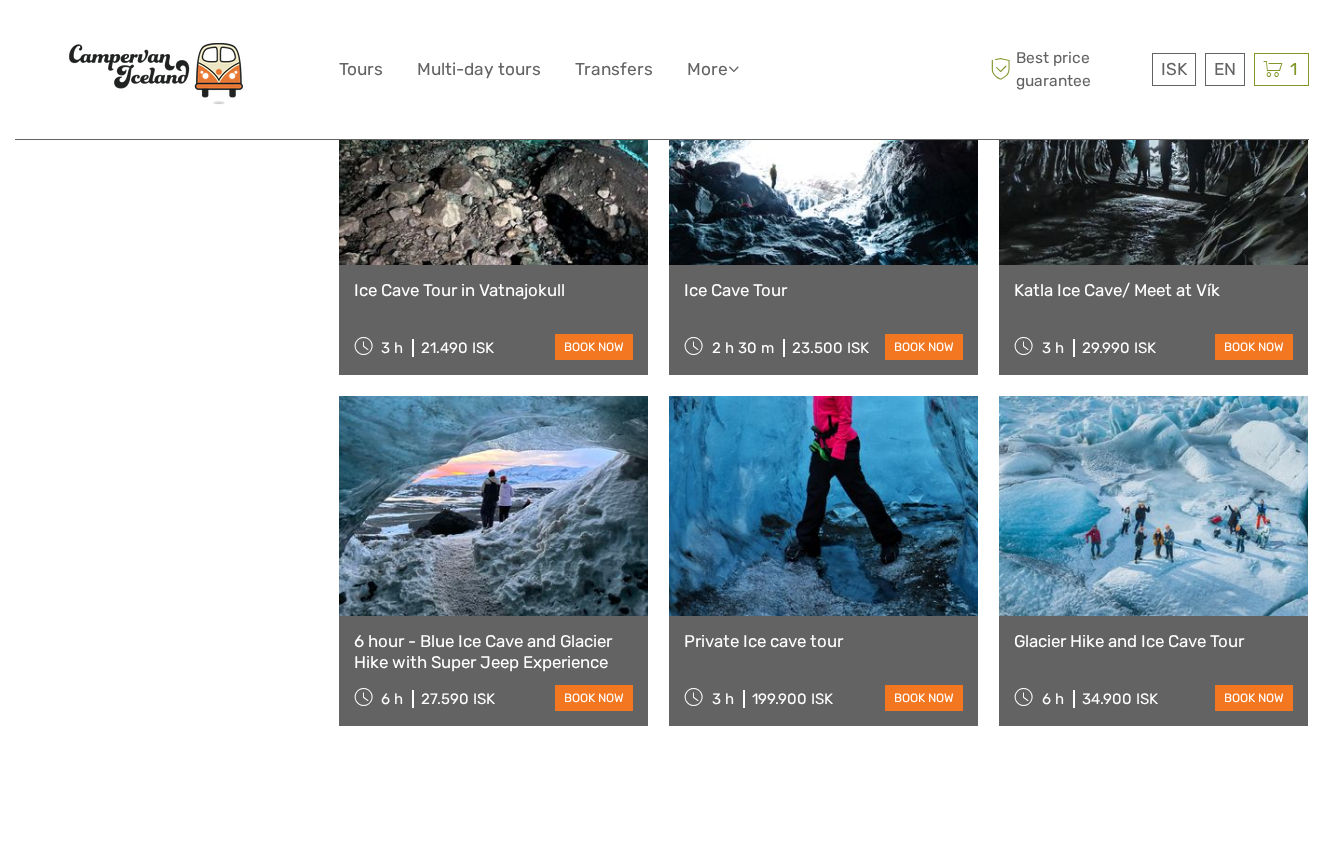 click on "6 hour - Blue Ice Cave and Glacier Hike with Super Jeep Experience" at bounding box center [493, 651] 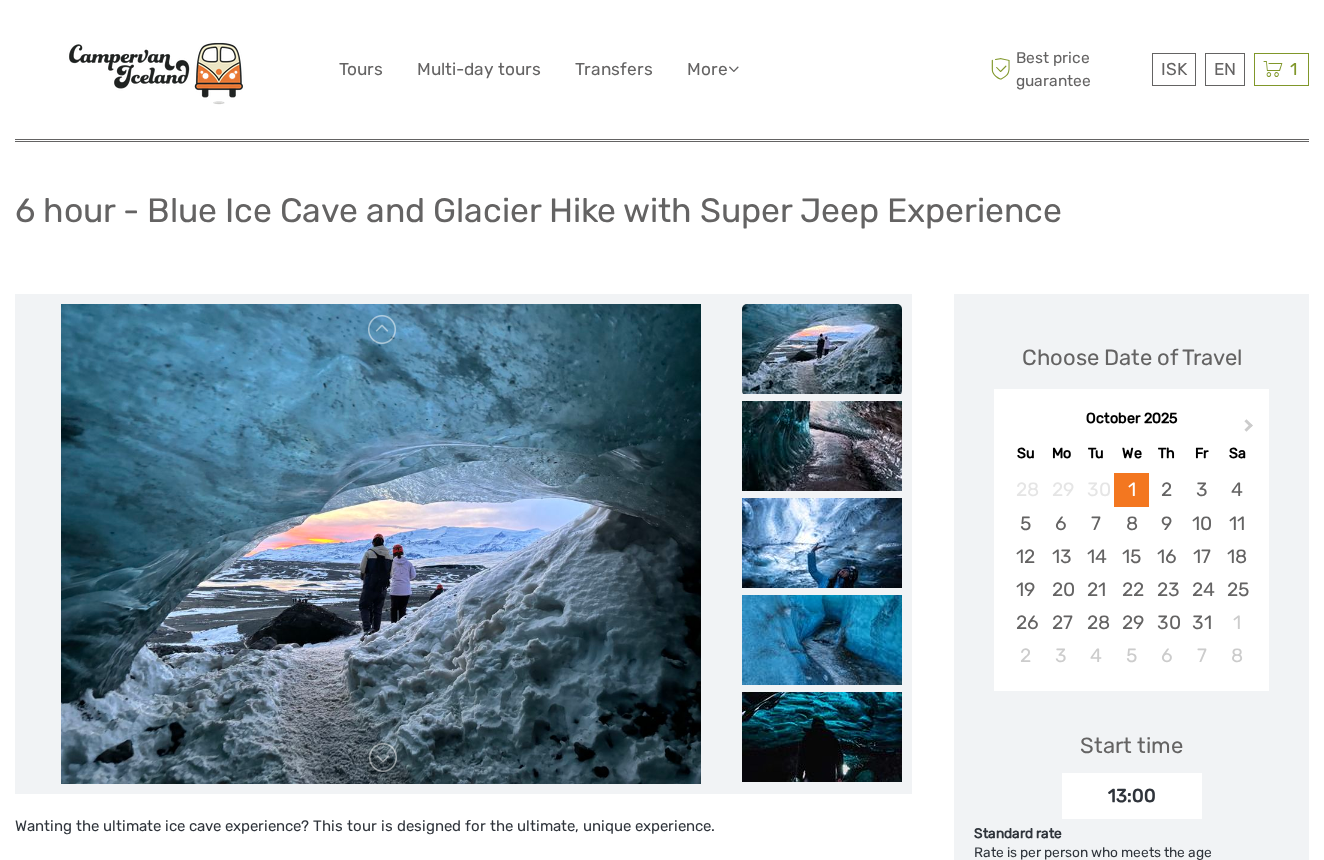 scroll, scrollTop: 166, scrollLeft: 0, axis: vertical 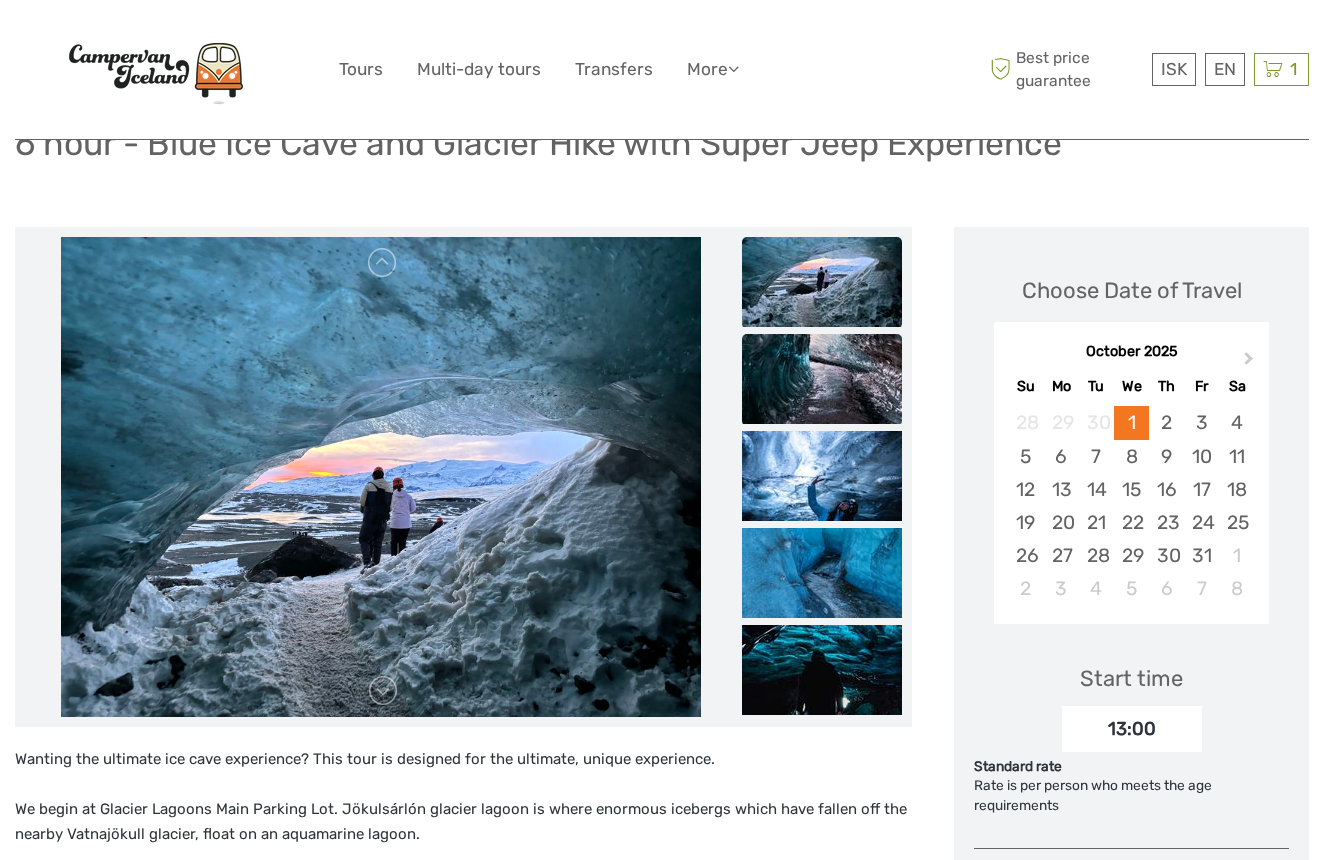 click at bounding box center [822, 379] 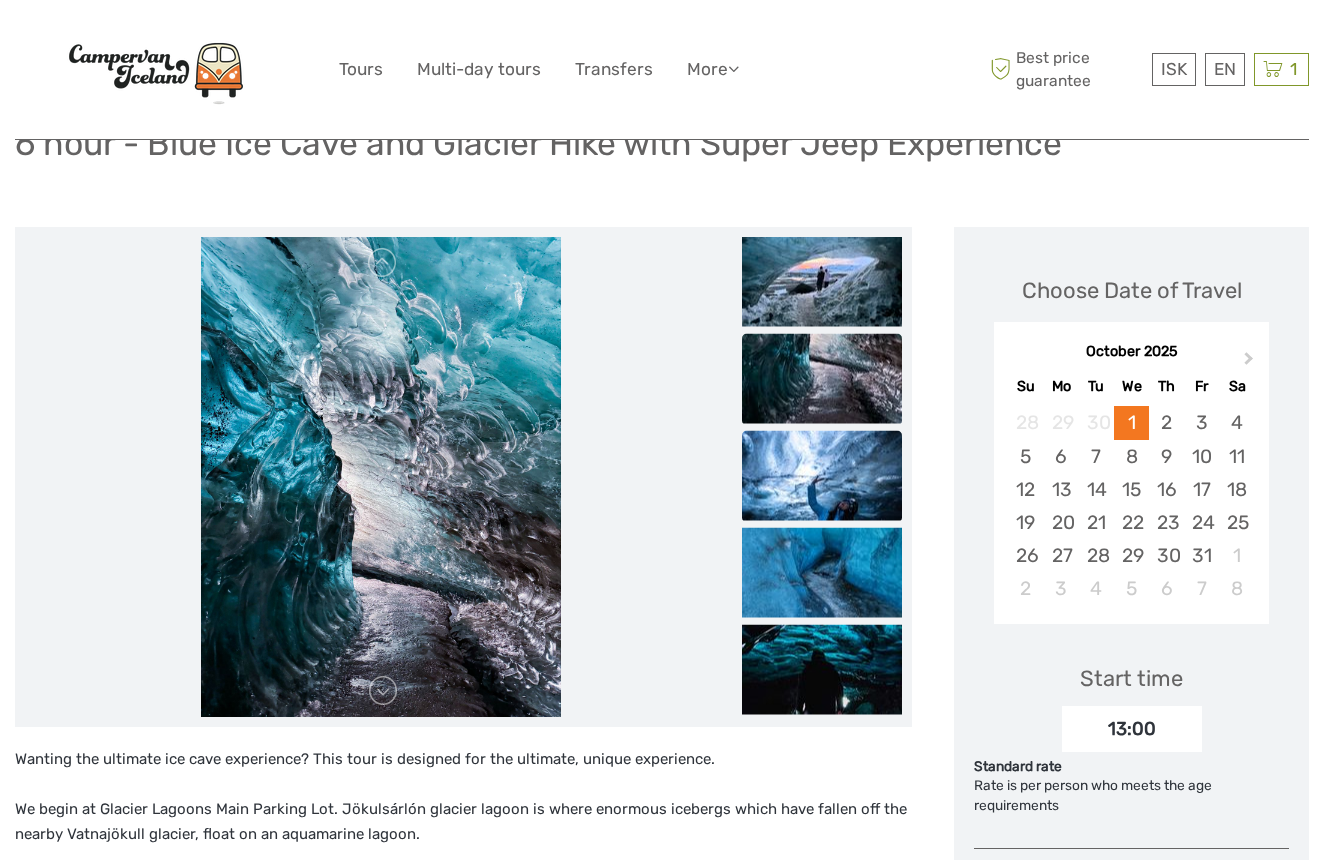 click at bounding box center [822, 476] 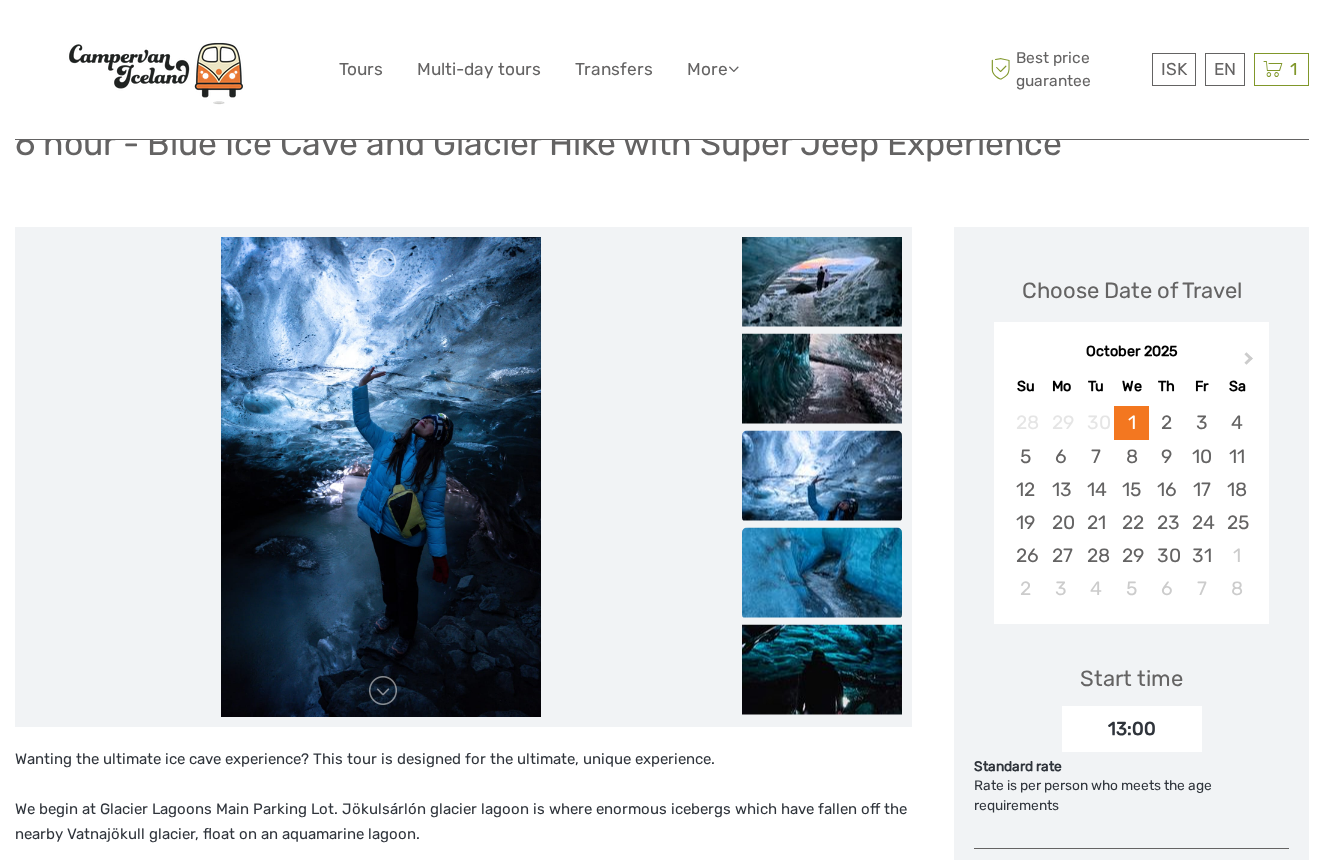click at bounding box center (822, 573) 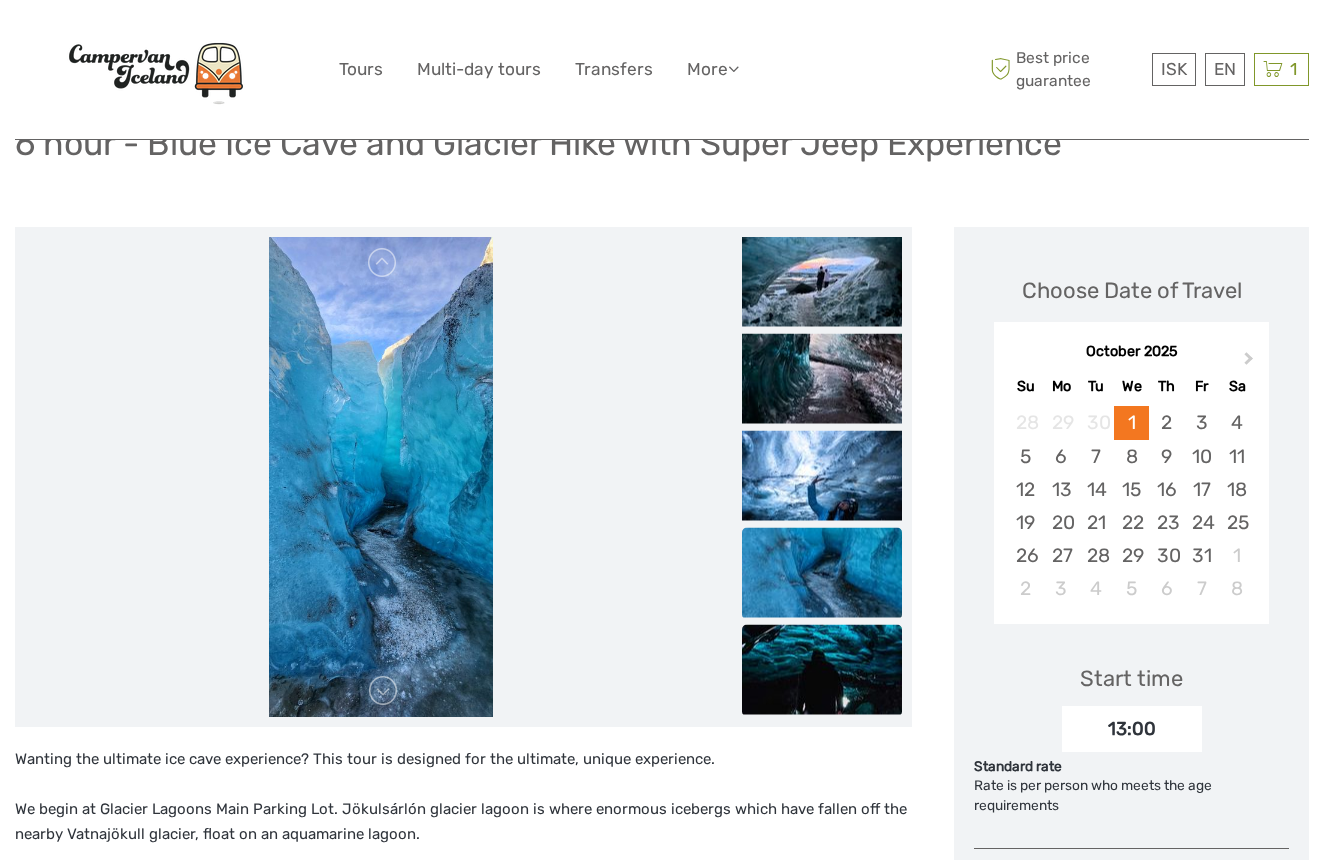 click at bounding box center [822, 670] 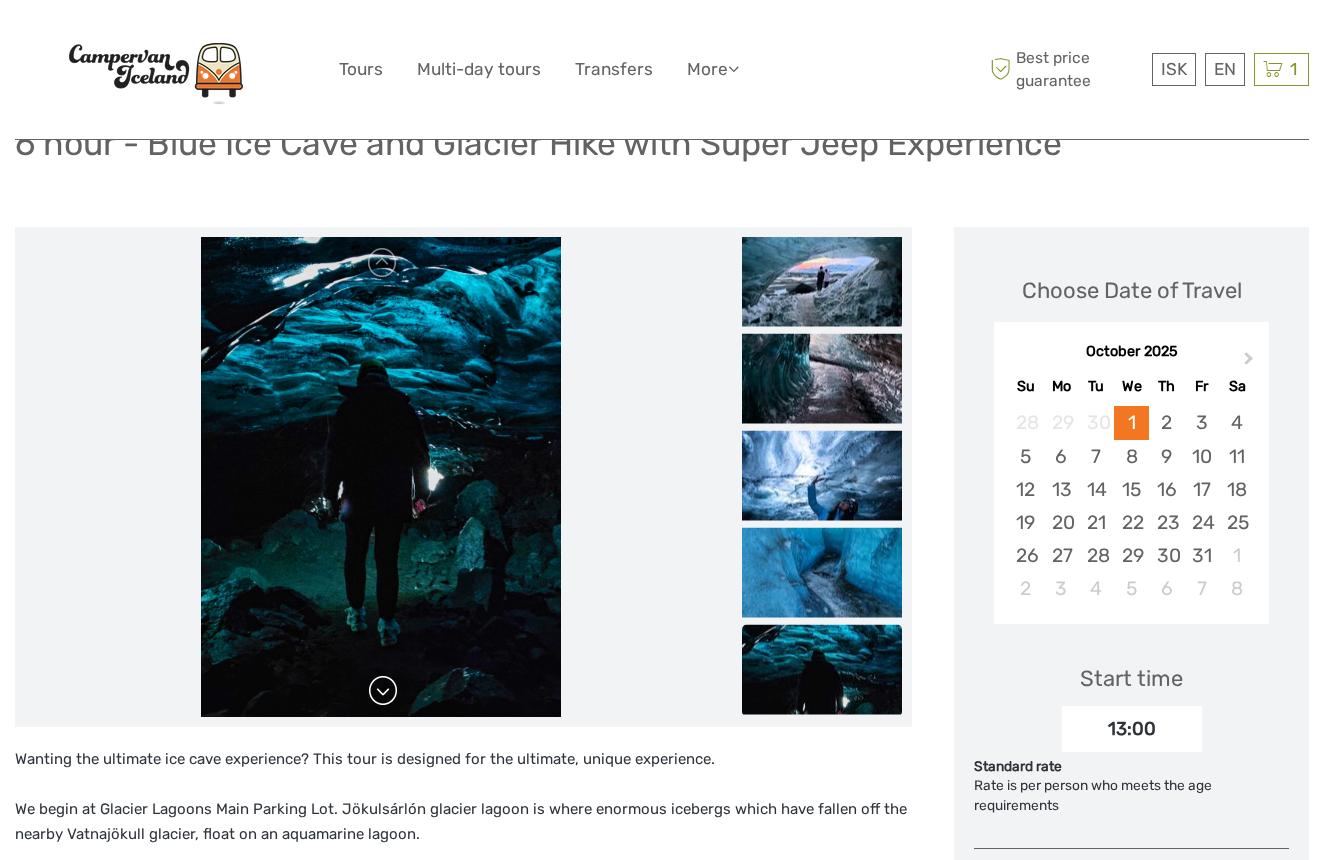 click at bounding box center (383, 691) 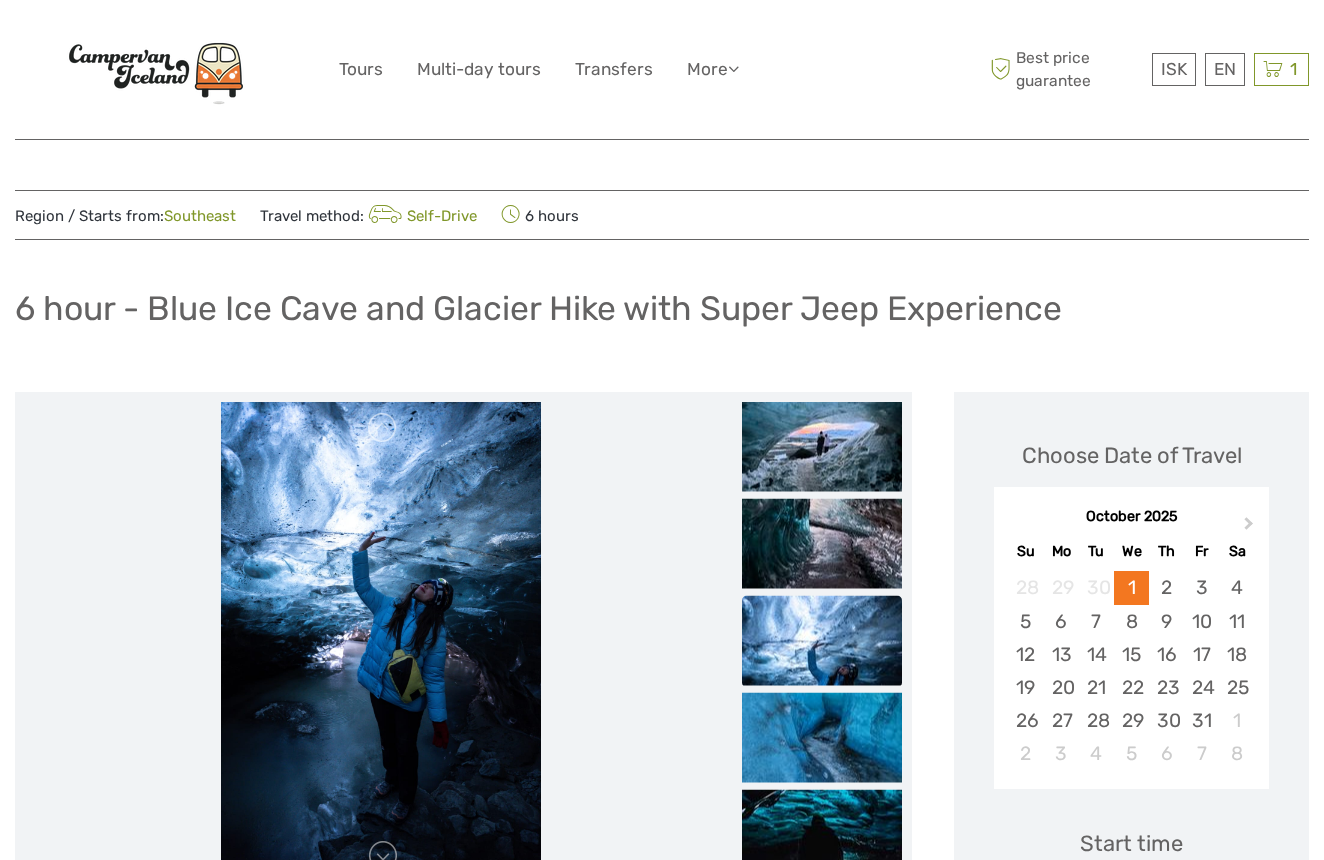 scroll, scrollTop: 0, scrollLeft: 0, axis: both 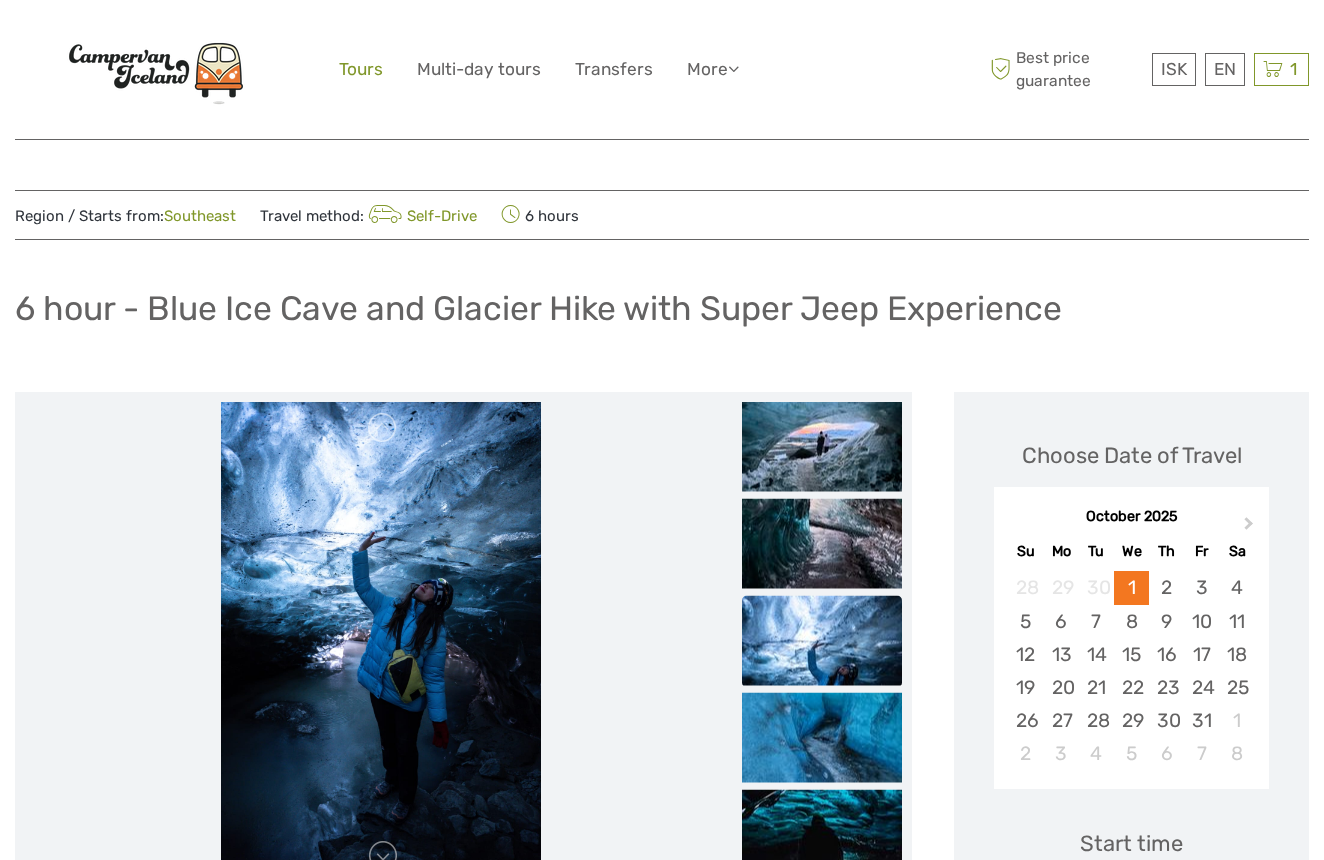 click on "Tours" at bounding box center (361, 69) 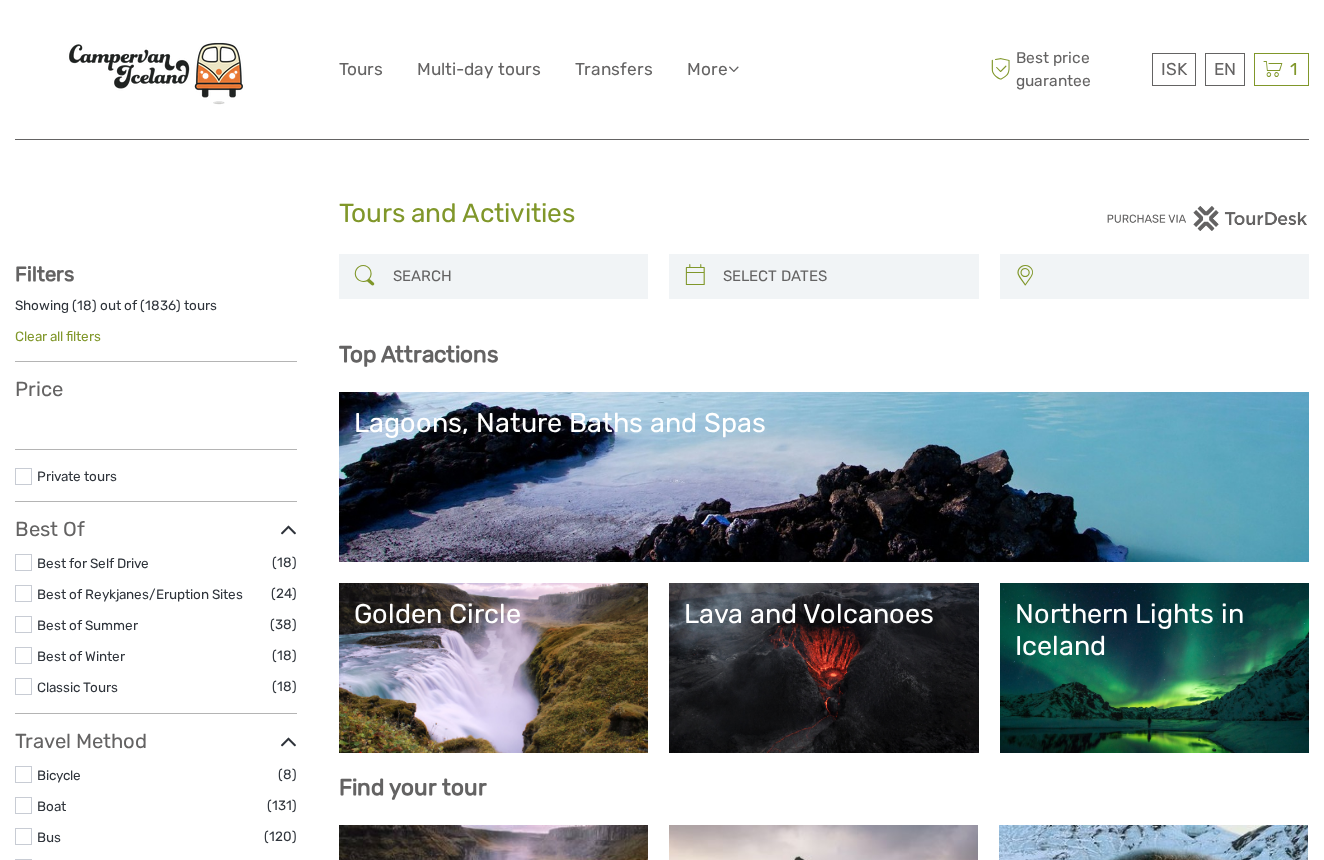 select 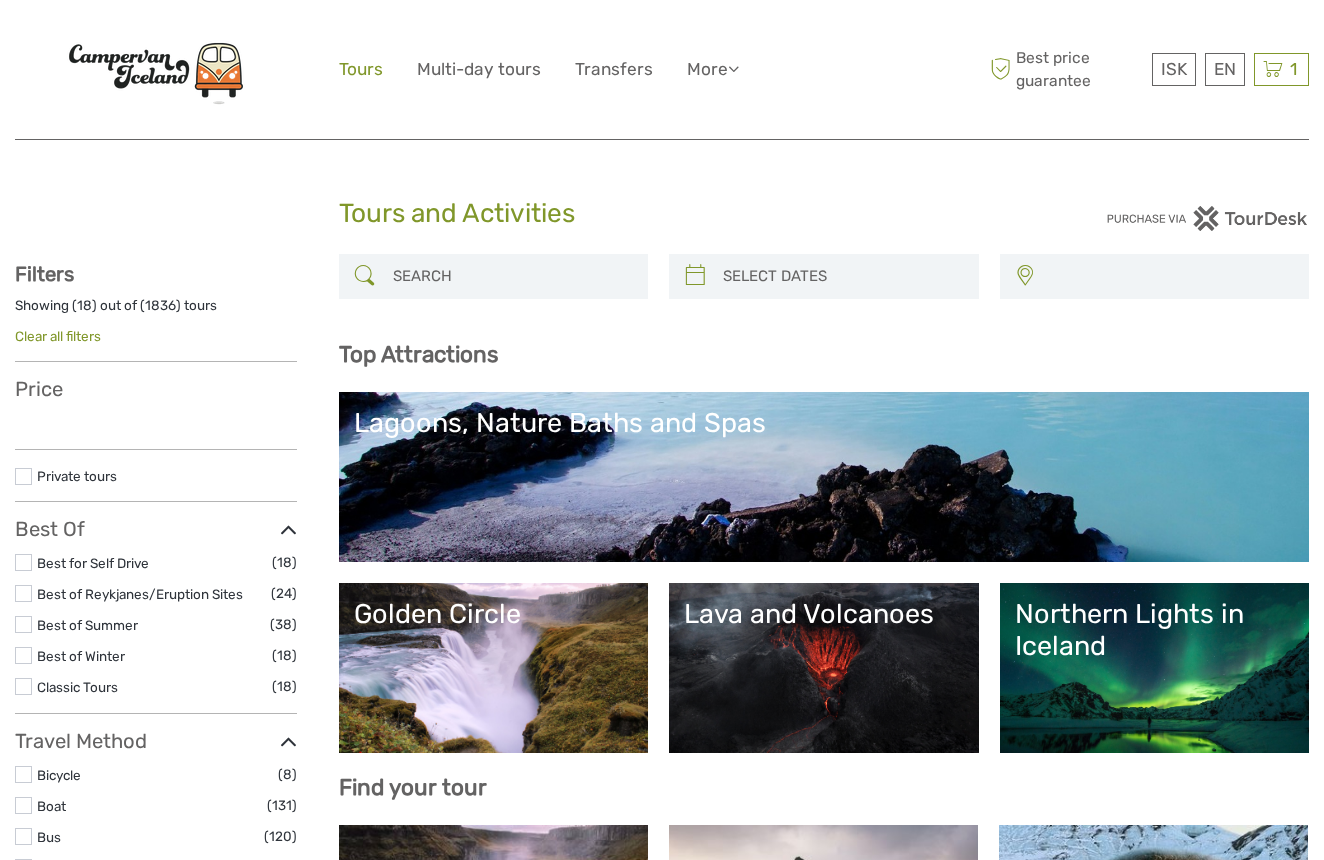 select 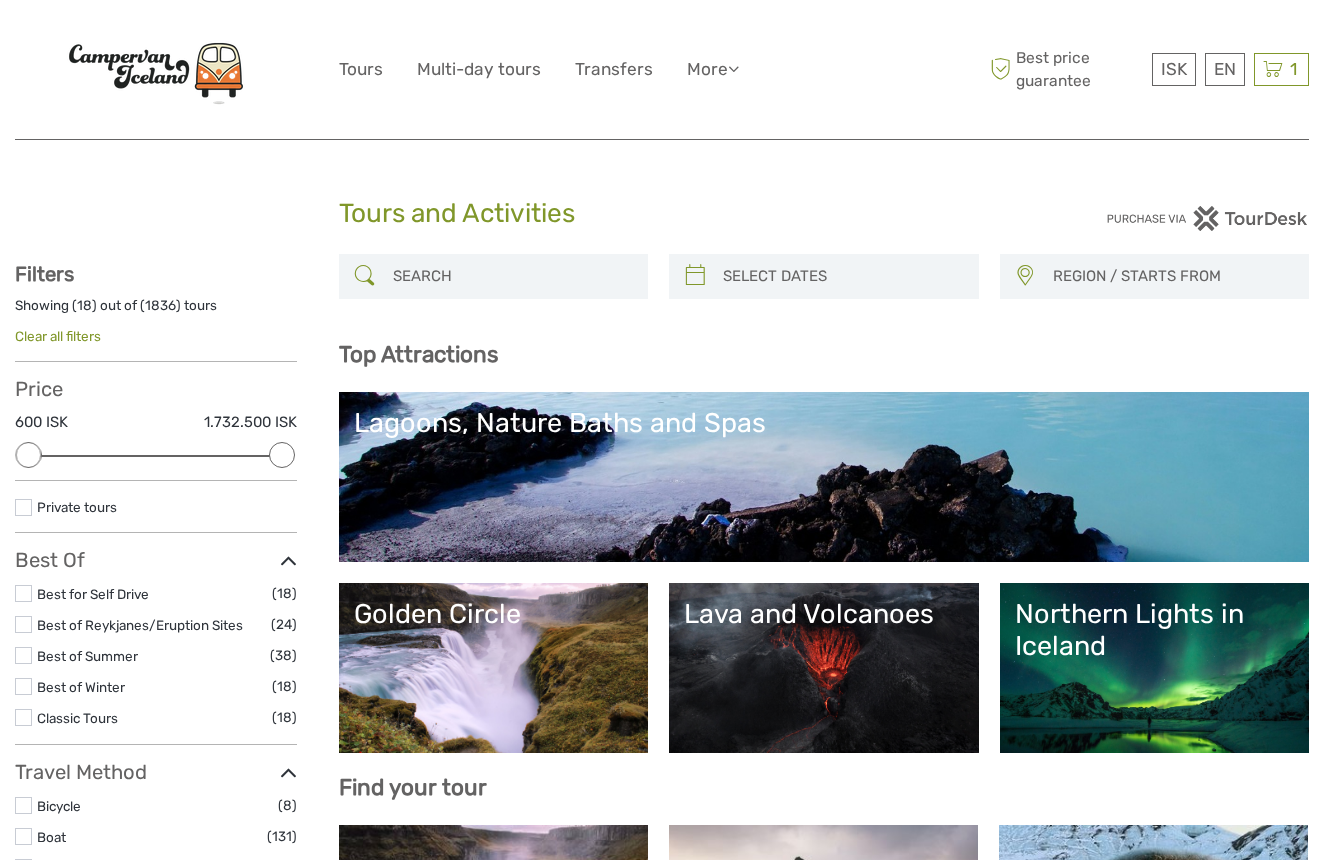 scroll, scrollTop: 0, scrollLeft: 0, axis: both 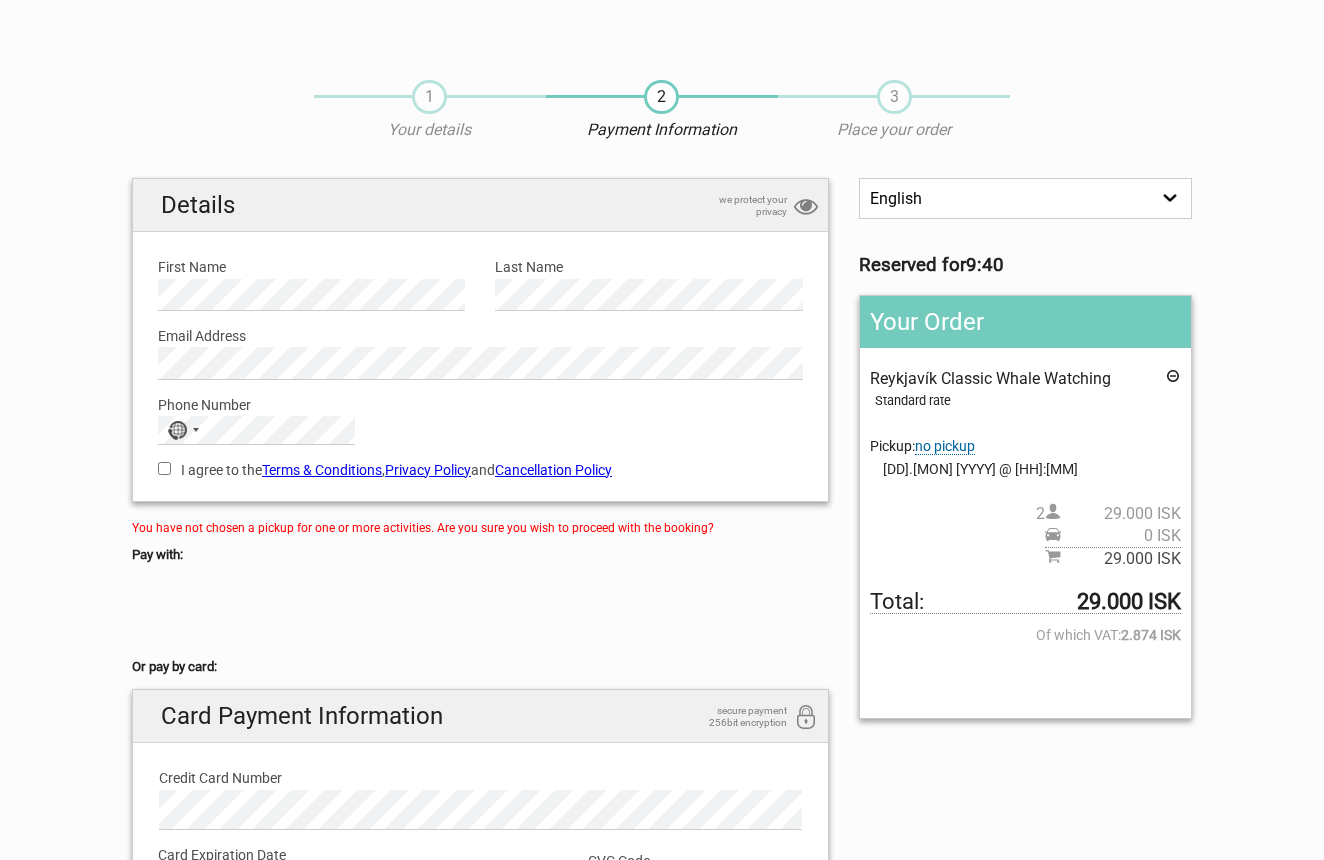 click on "Email Address" at bounding box center (480, 336) 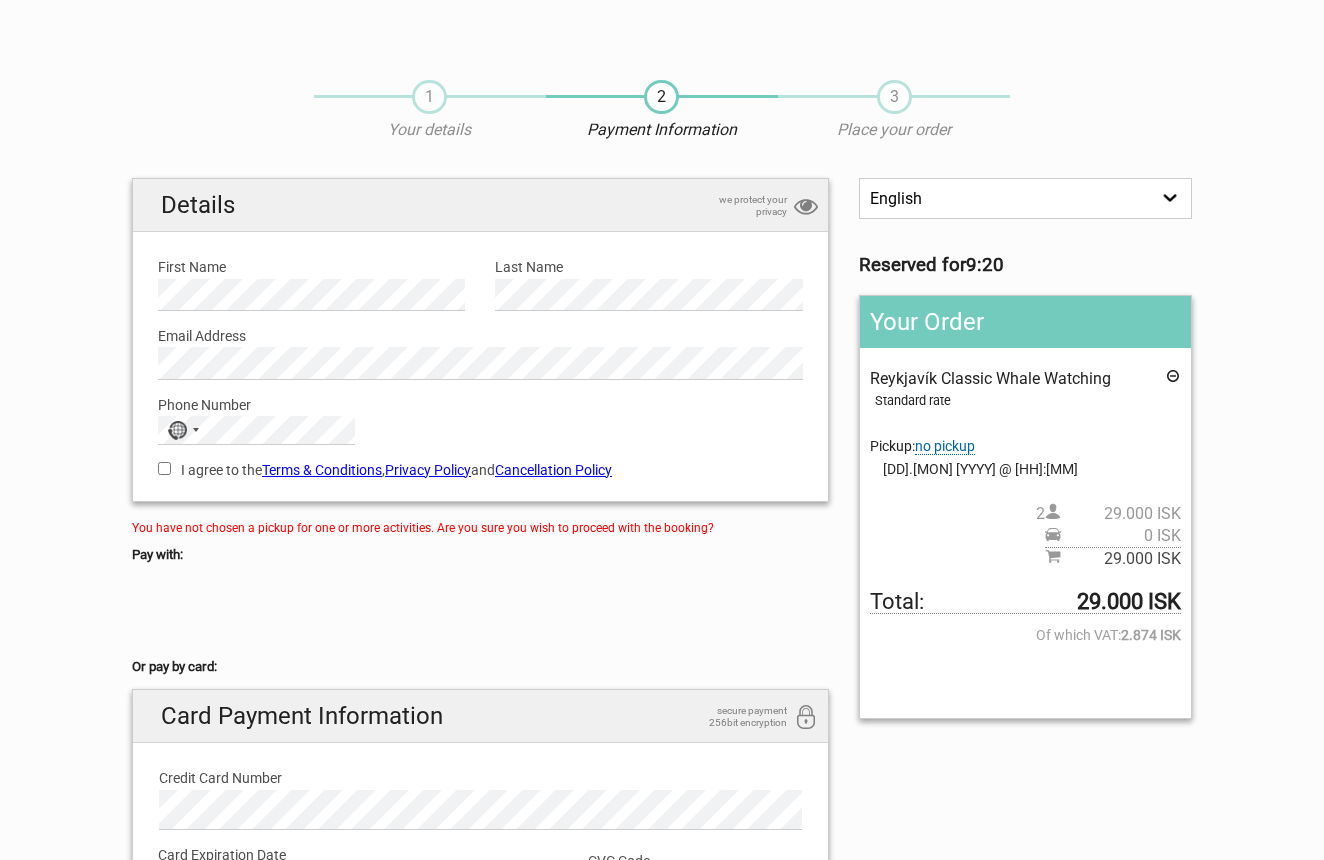 click on "I agree to the  Terms & Conditions ,  Privacy Policy  and  Cancellation Policy" at bounding box center (164, 468) 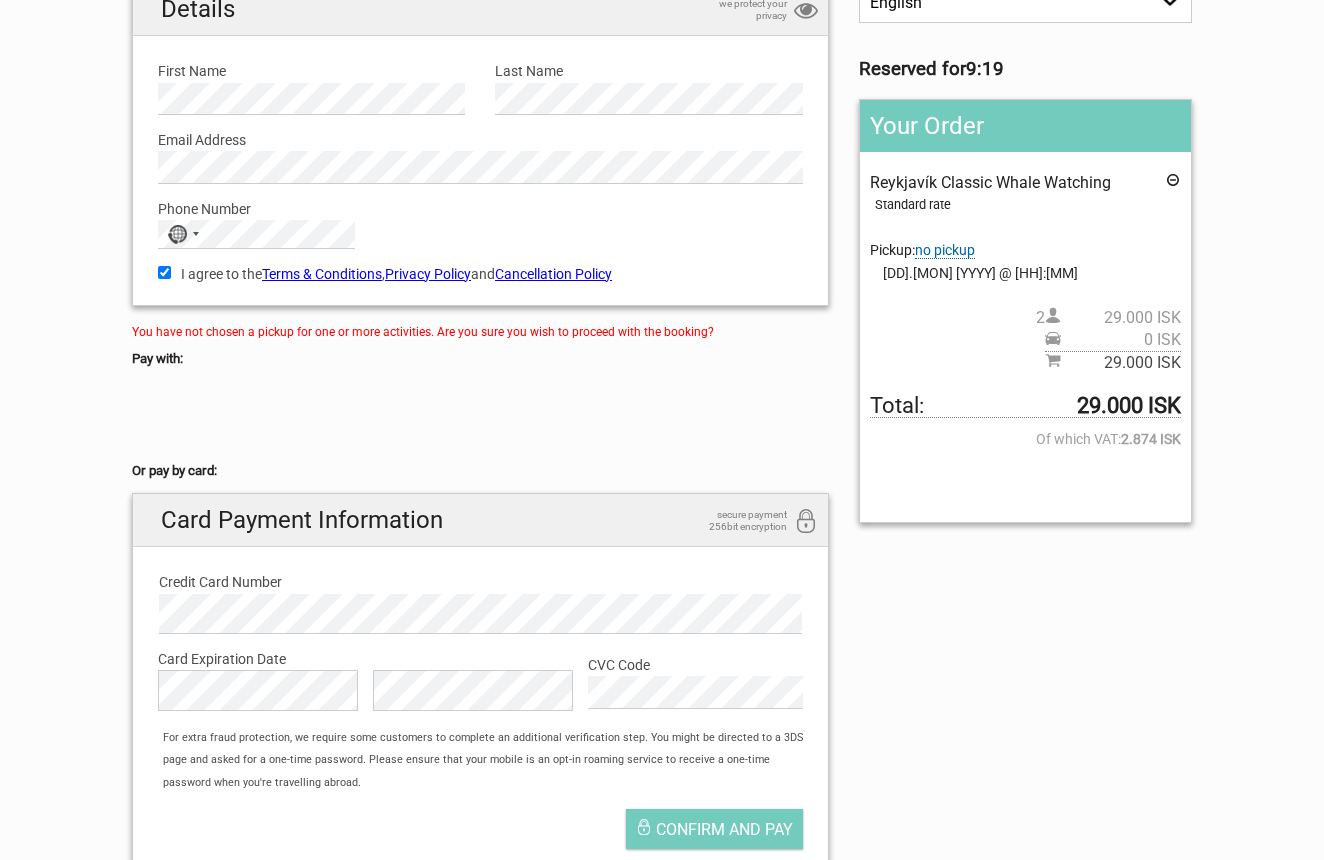 scroll, scrollTop: 197, scrollLeft: 0, axis: vertical 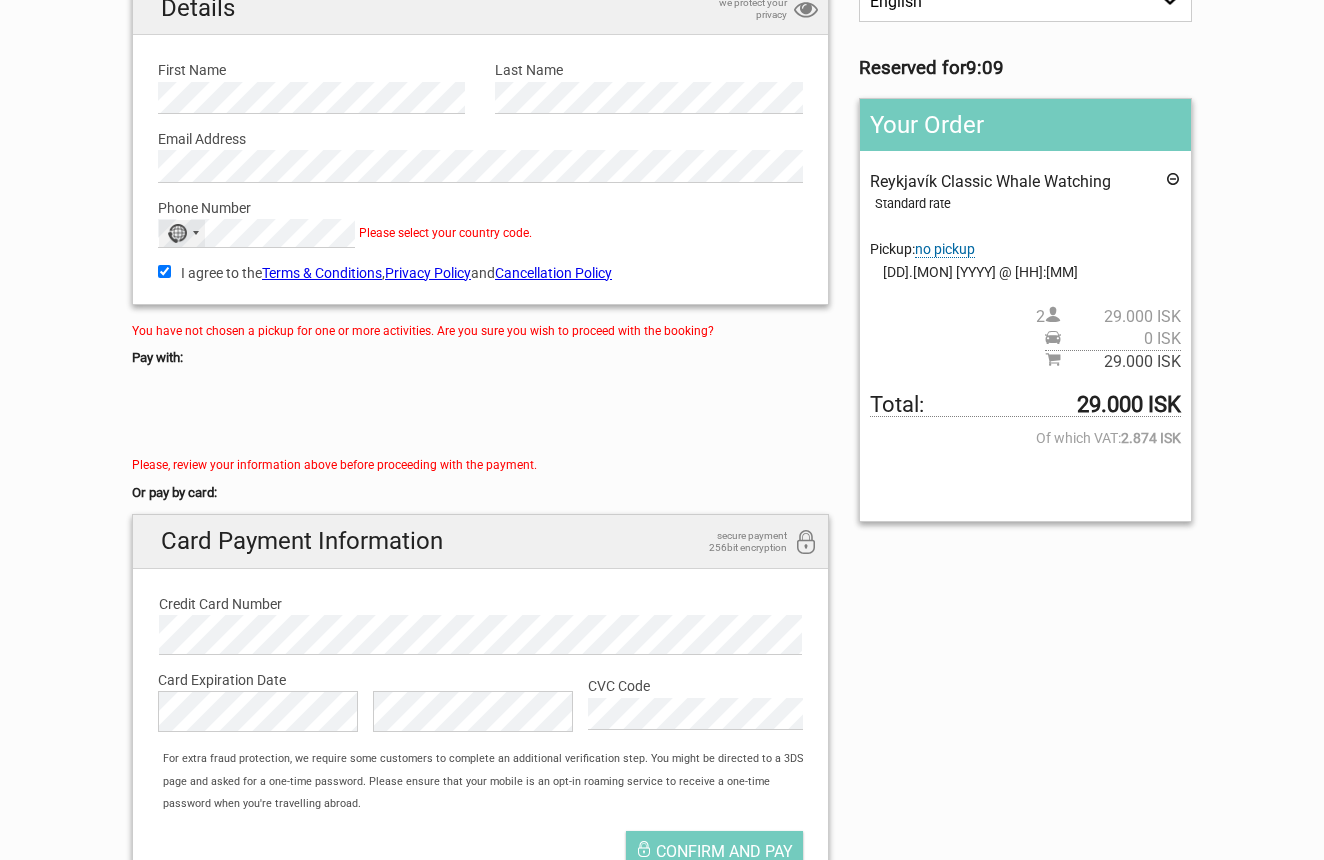 click on "No country selected" at bounding box center [182, 233] 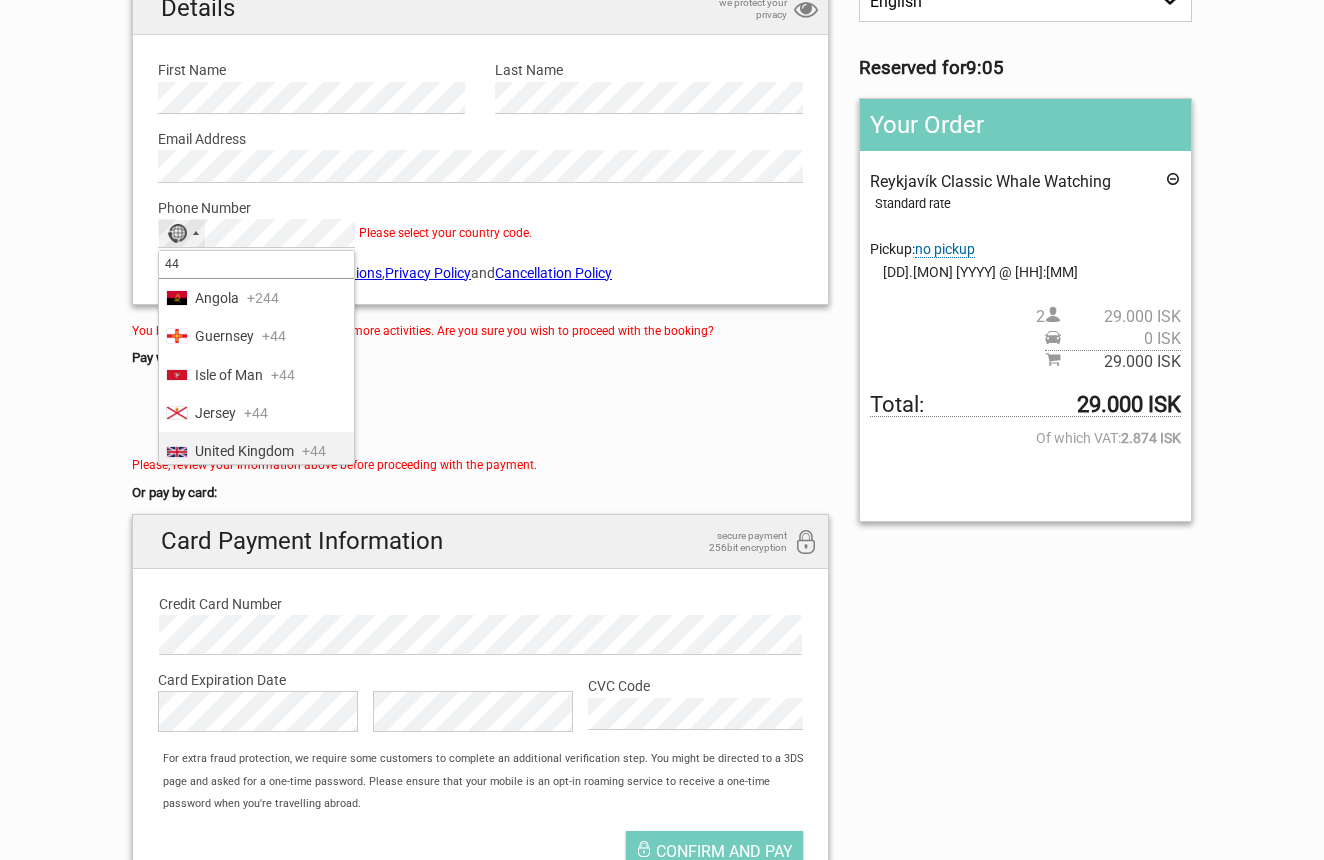 type on "44" 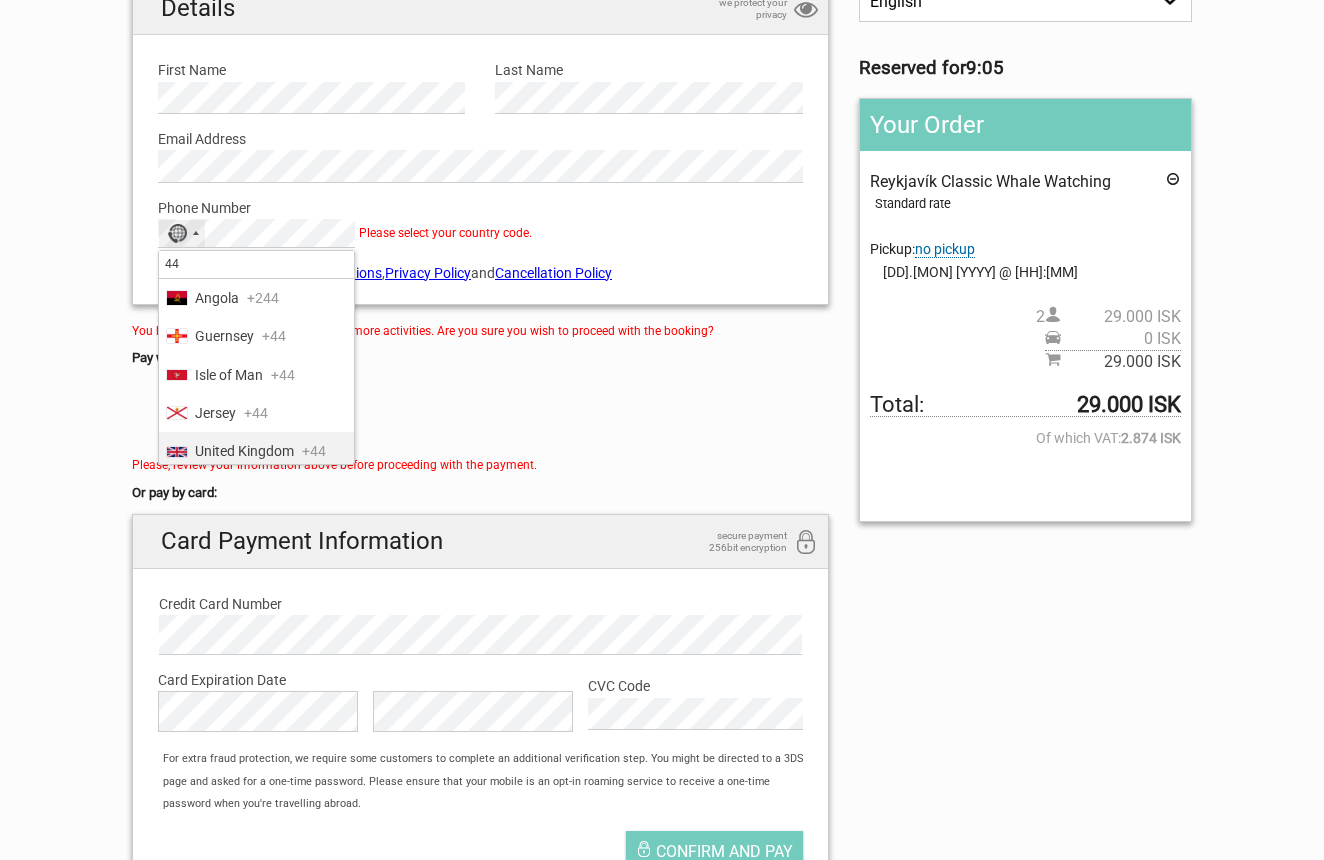 click on "United Kingdom" at bounding box center [244, 451] 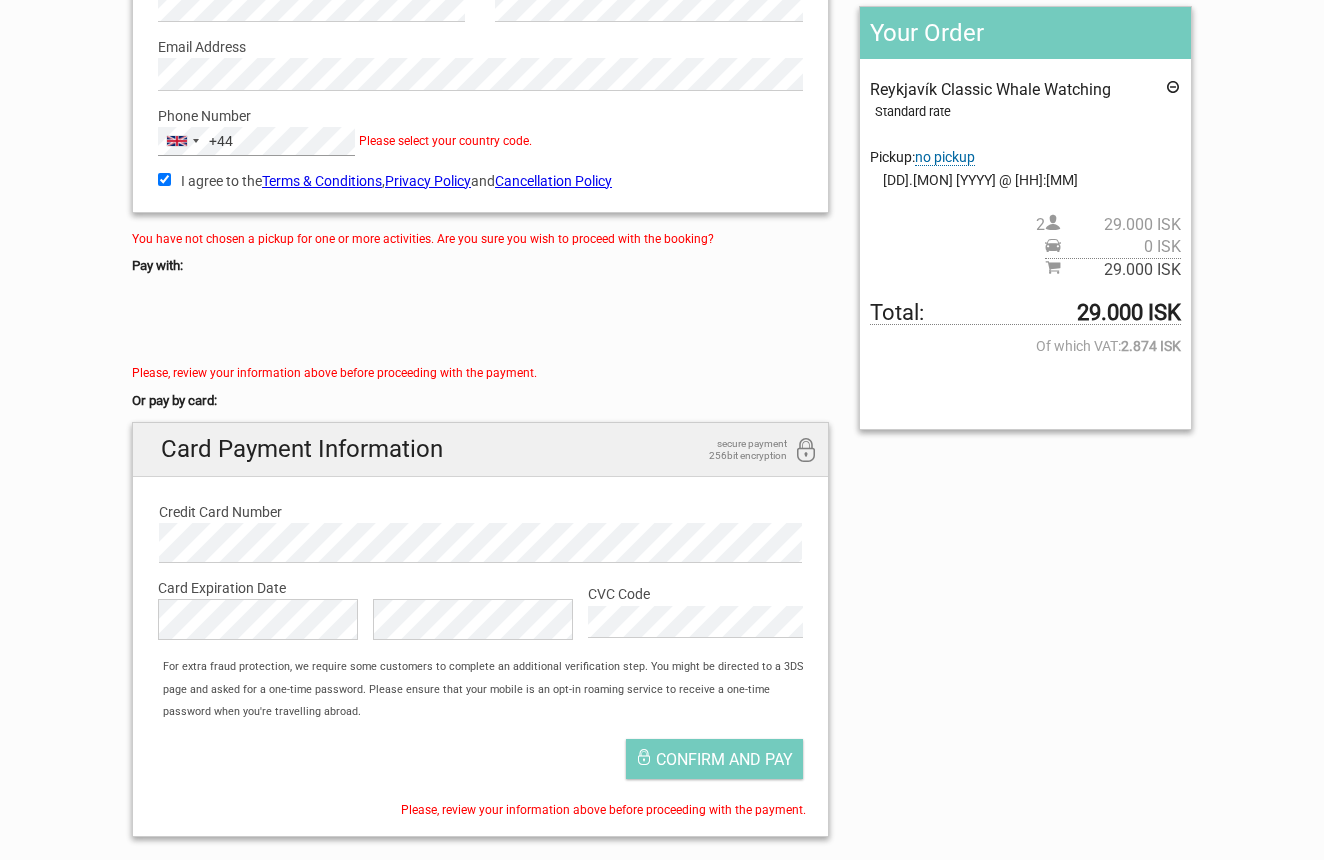 scroll, scrollTop: 292, scrollLeft: 0, axis: vertical 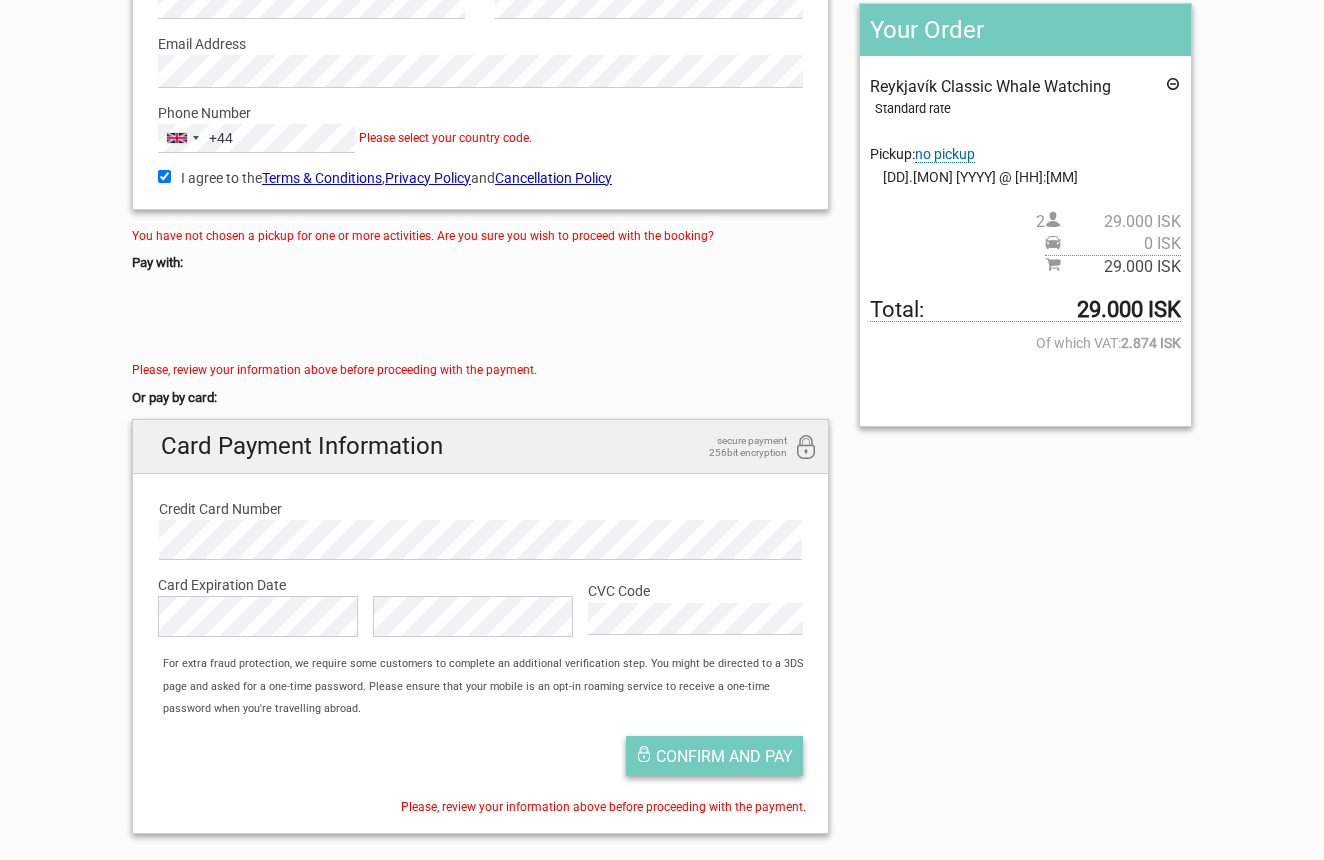 click on "Confirm and pay" at bounding box center (714, 756) 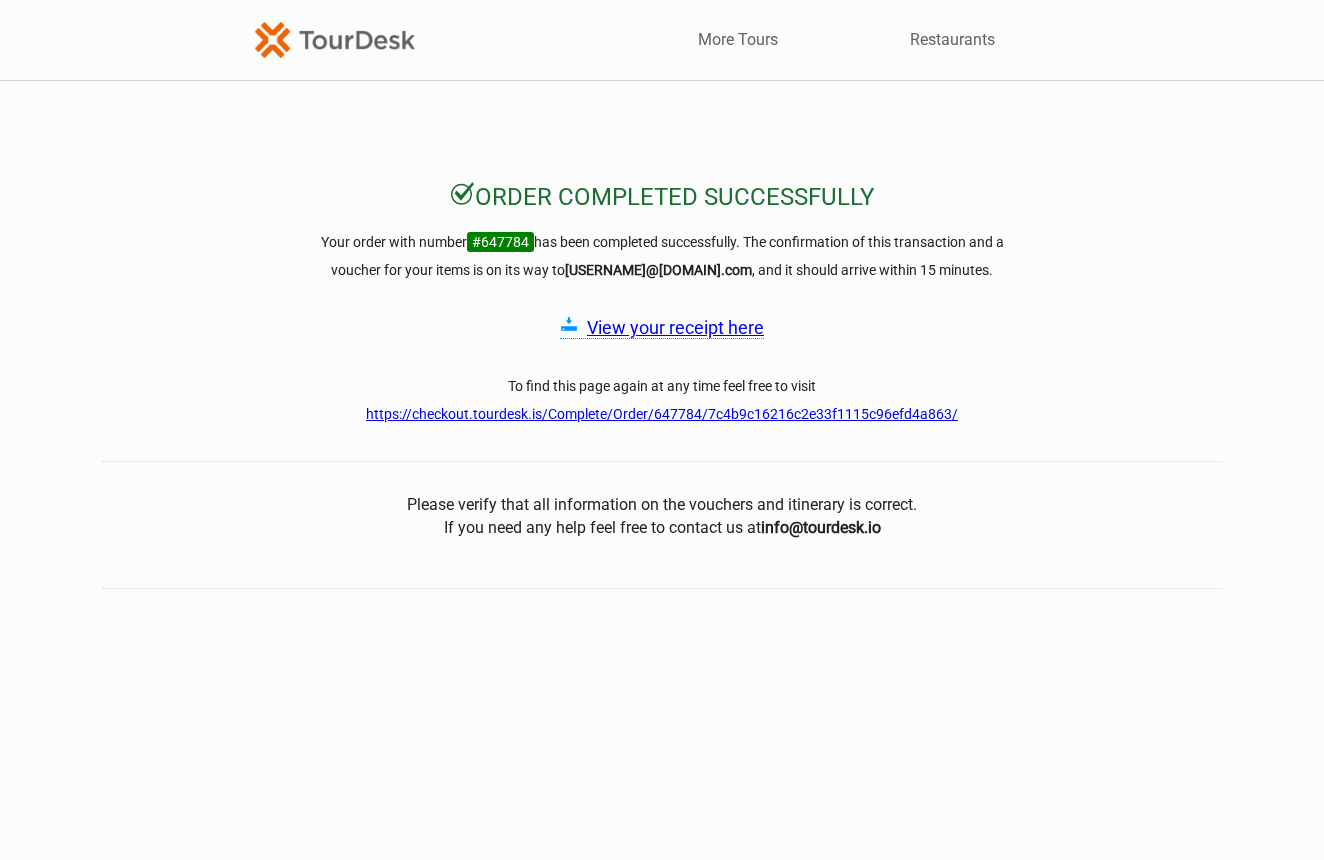scroll, scrollTop: 0, scrollLeft: 0, axis: both 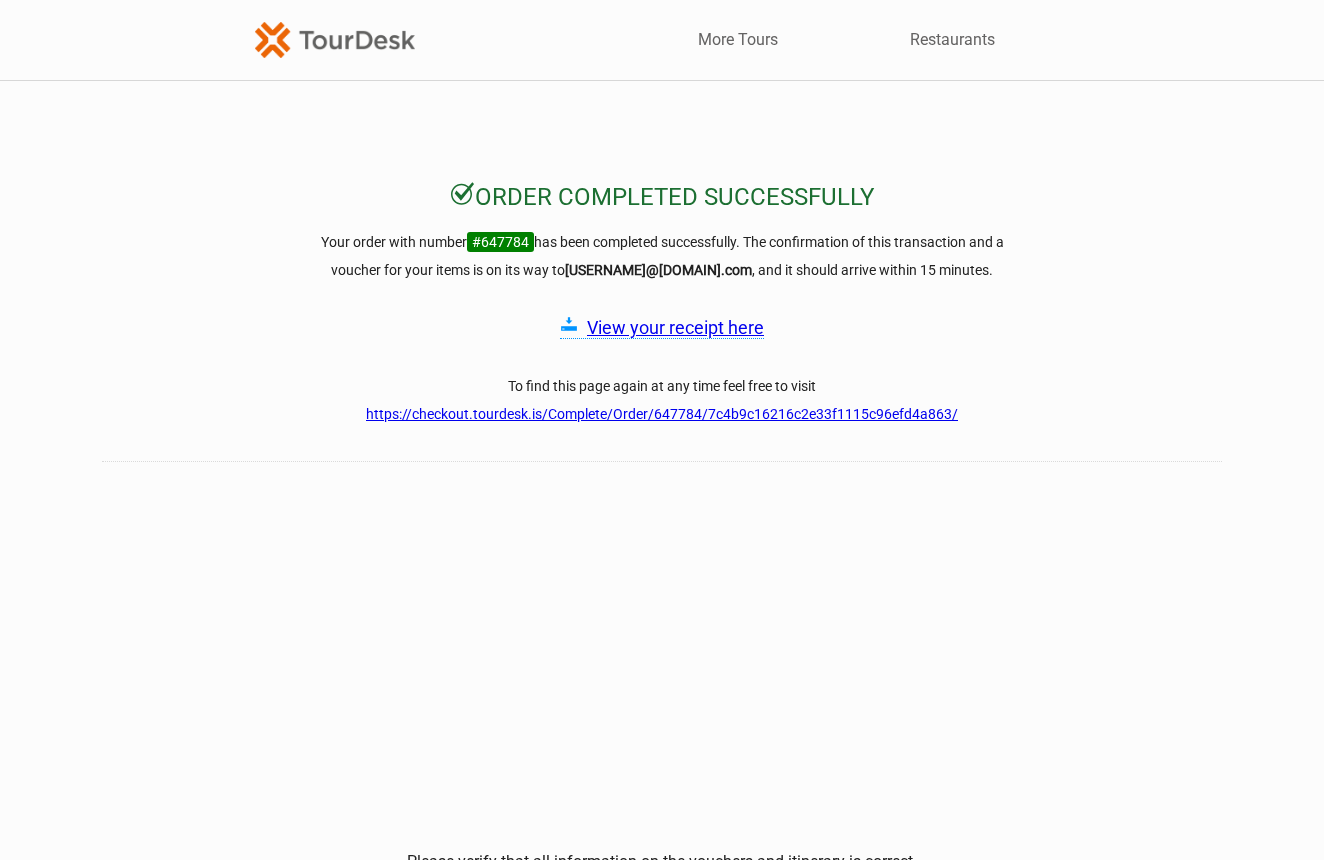 click on "View your receipt here" at bounding box center (675, 327) 